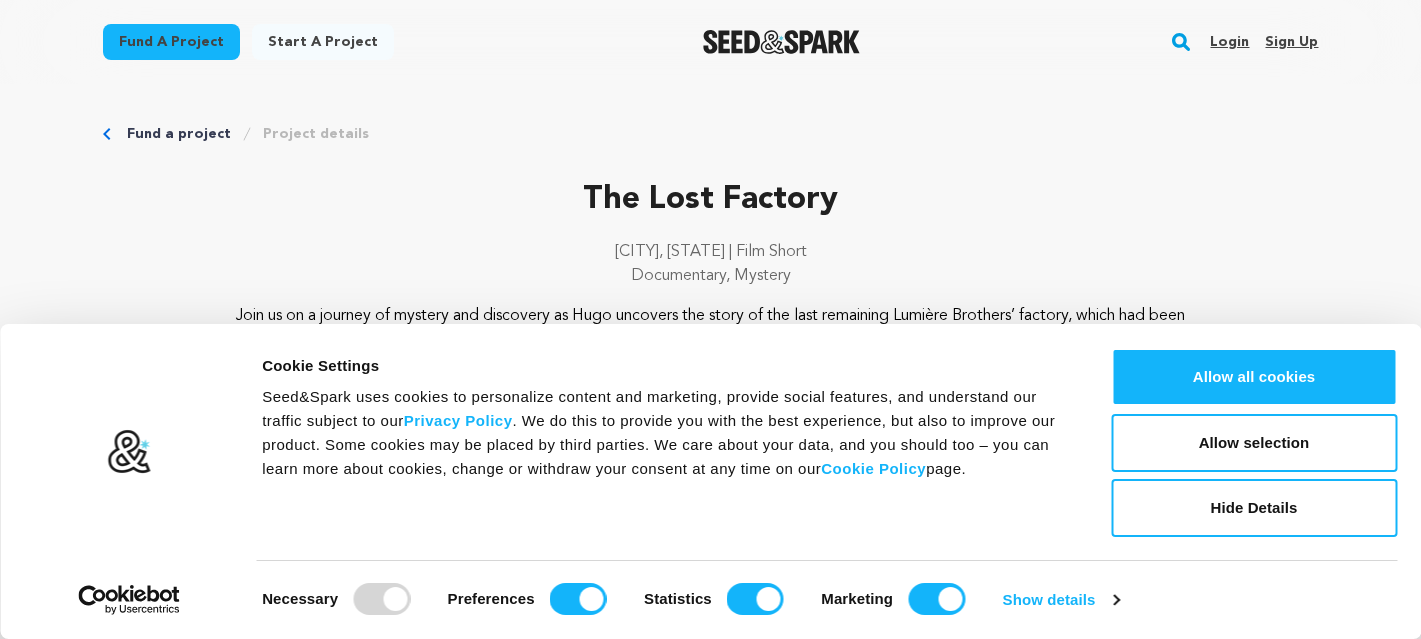 scroll, scrollTop: 0, scrollLeft: 0, axis: both 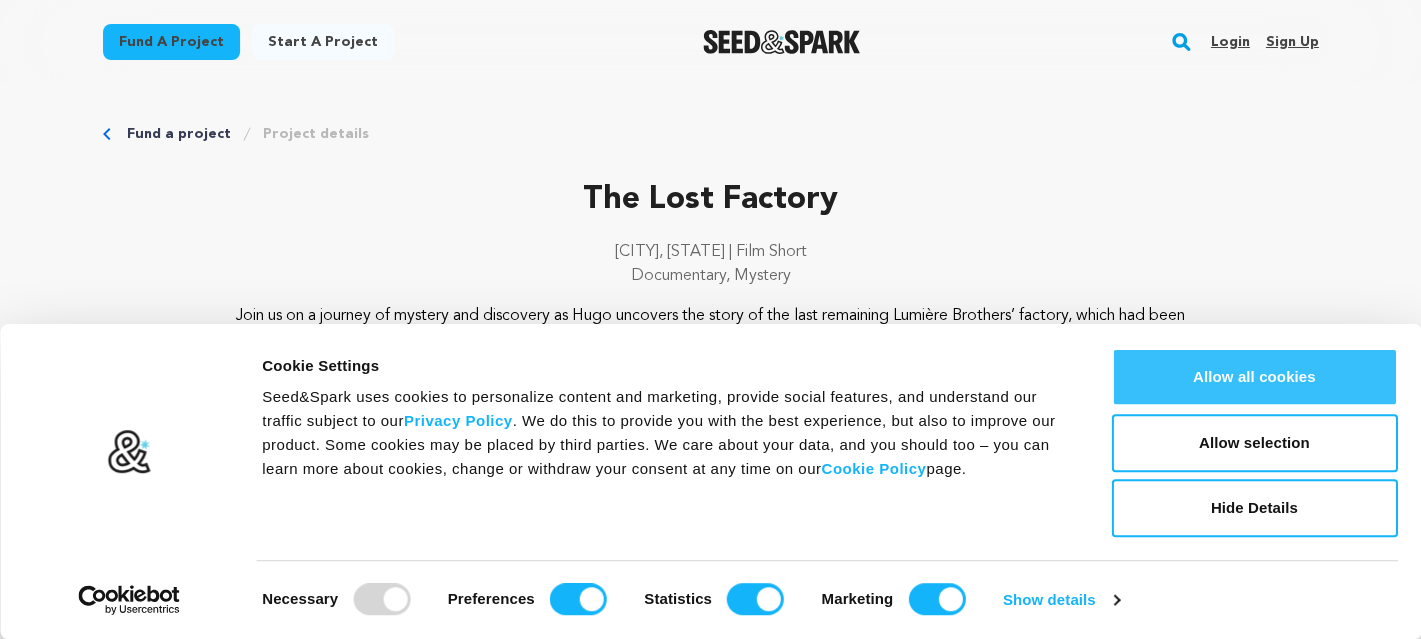 click on "Allow all cookies" at bounding box center [1254, 377] 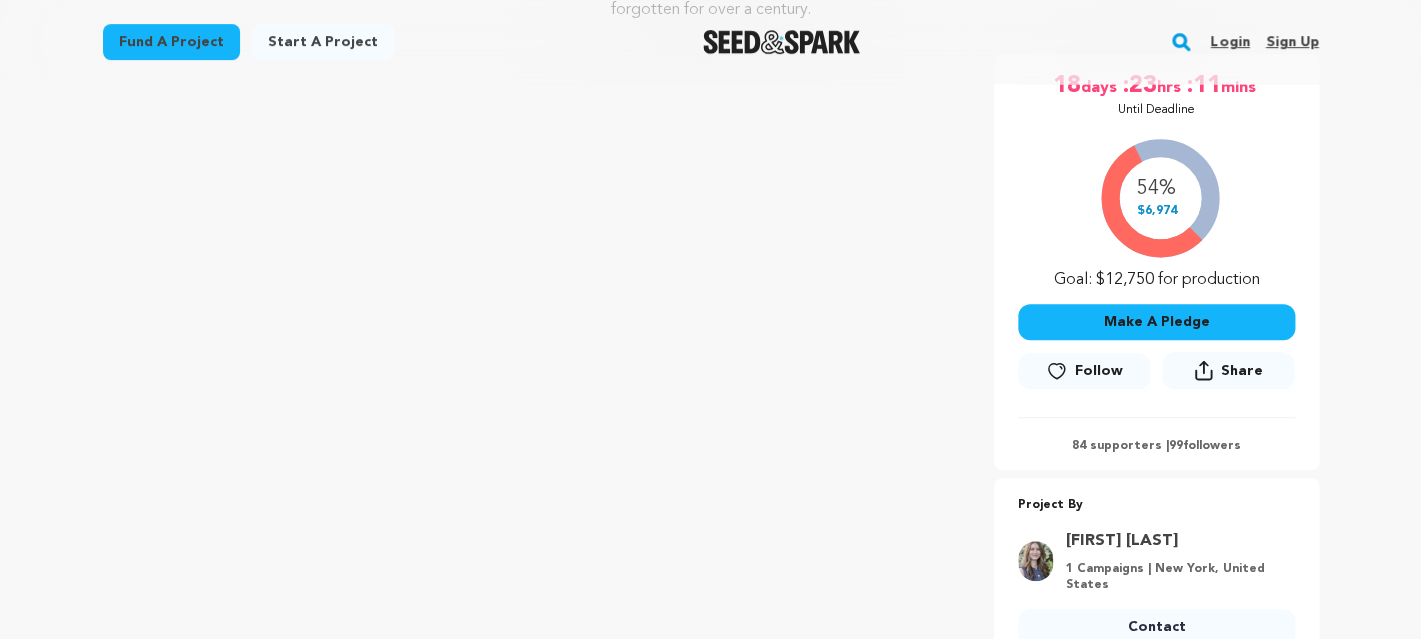 scroll, scrollTop: 372, scrollLeft: 0, axis: vertical 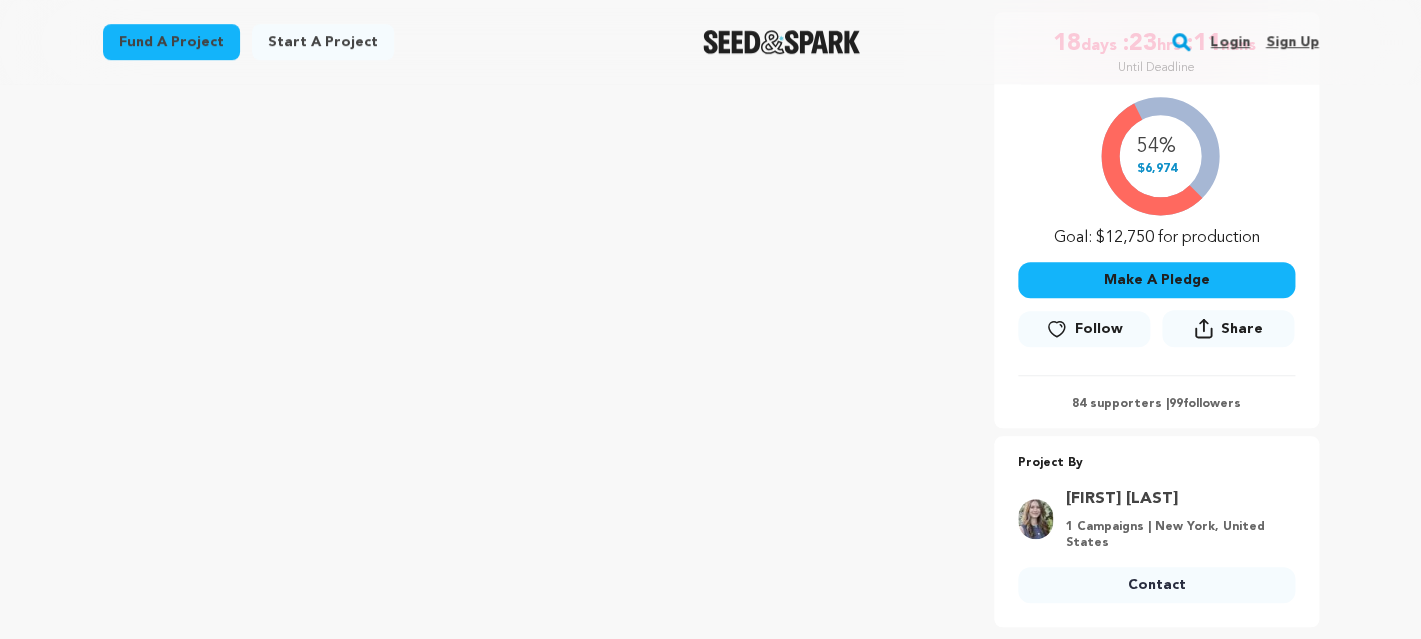 click 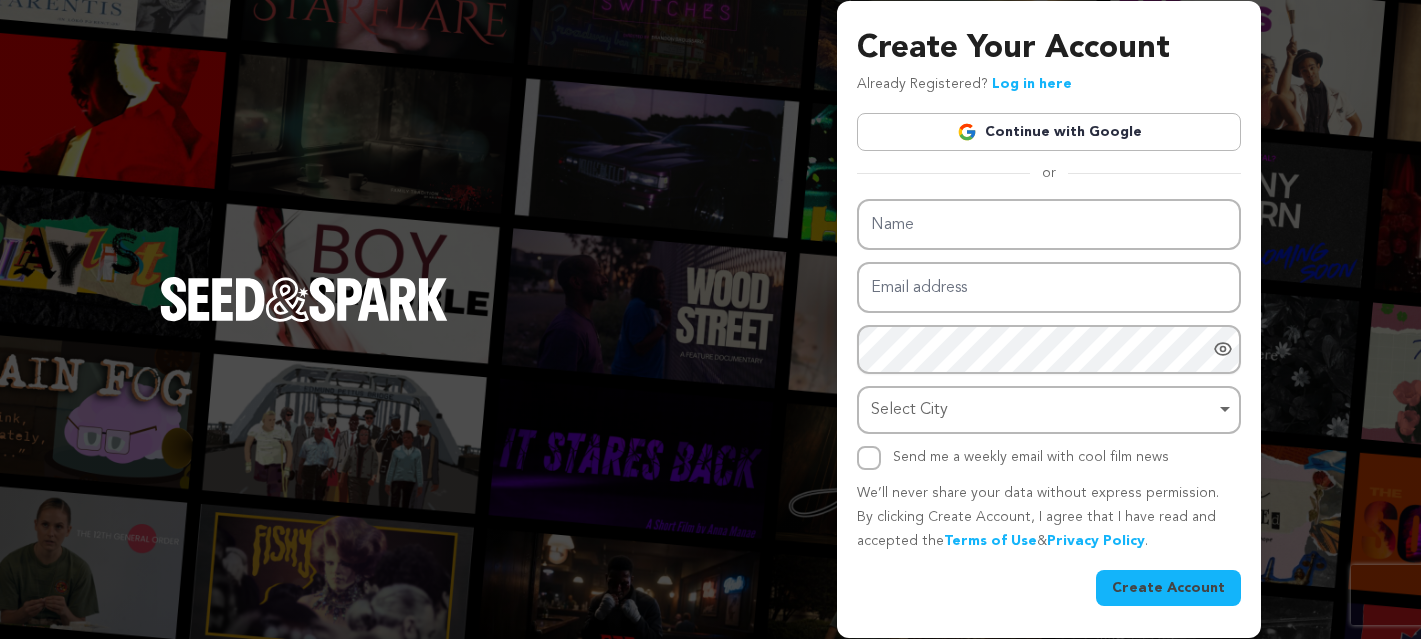 scroll, scrollTop: 0, scrollLeft: 0, axis: both 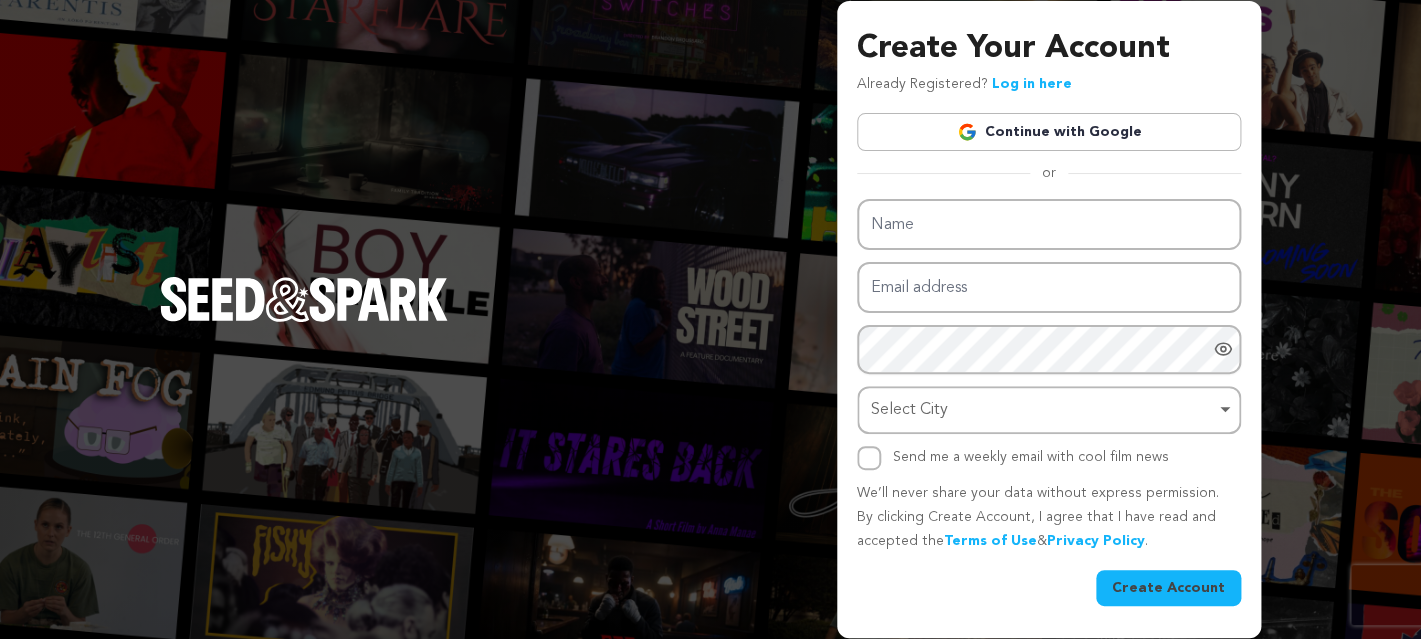 click on "Continue with Google" at bounding box center [1049, 132] 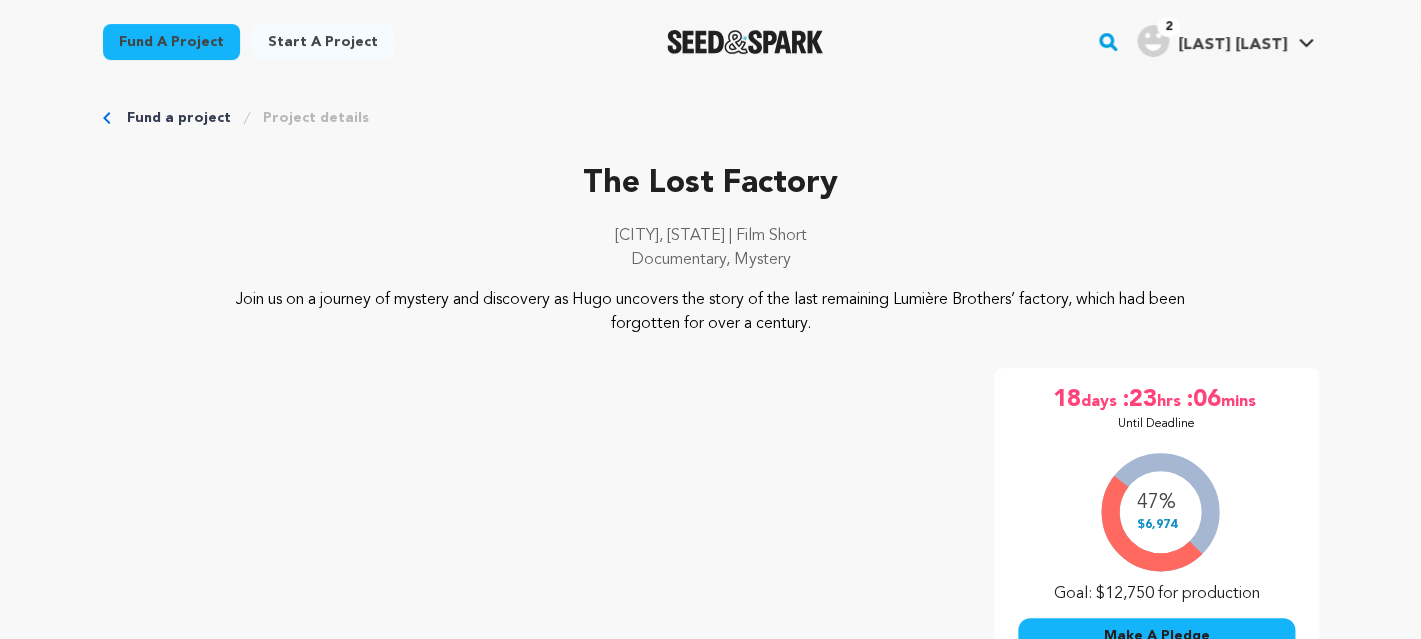scroll, scrollTop: 18, scrollLeft: 0, axis: vertical 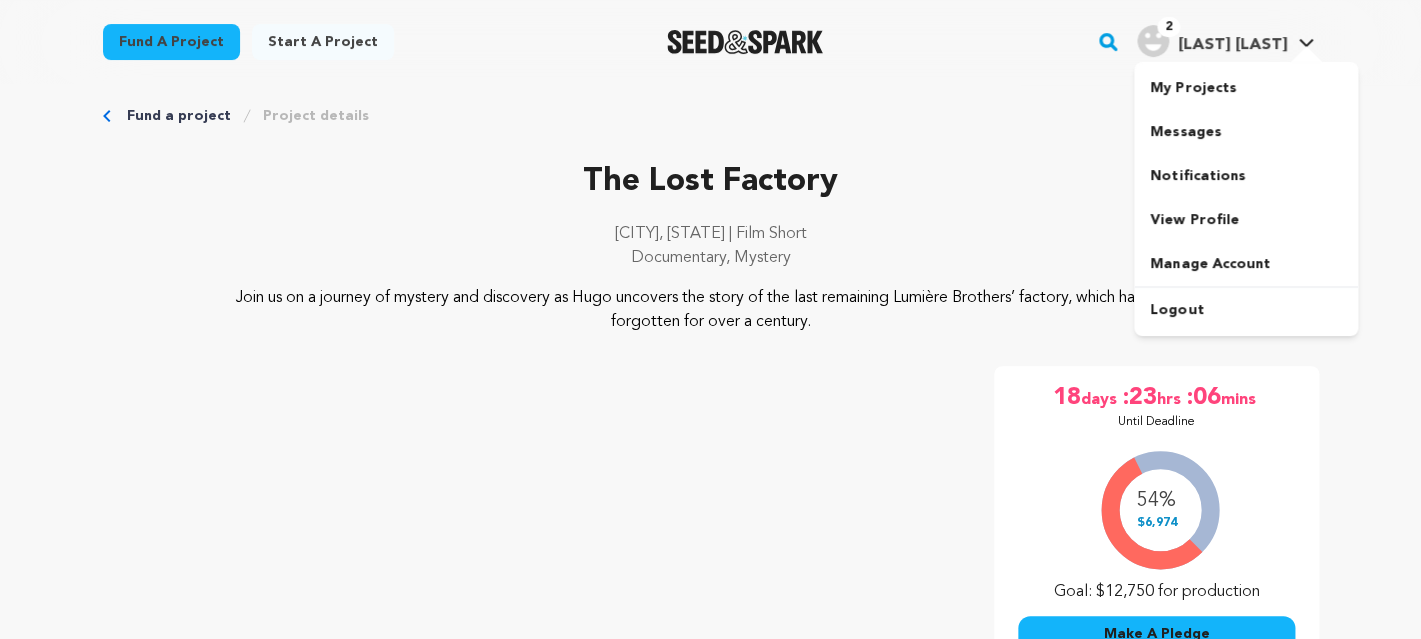 click at bounding box center [1153, 41] 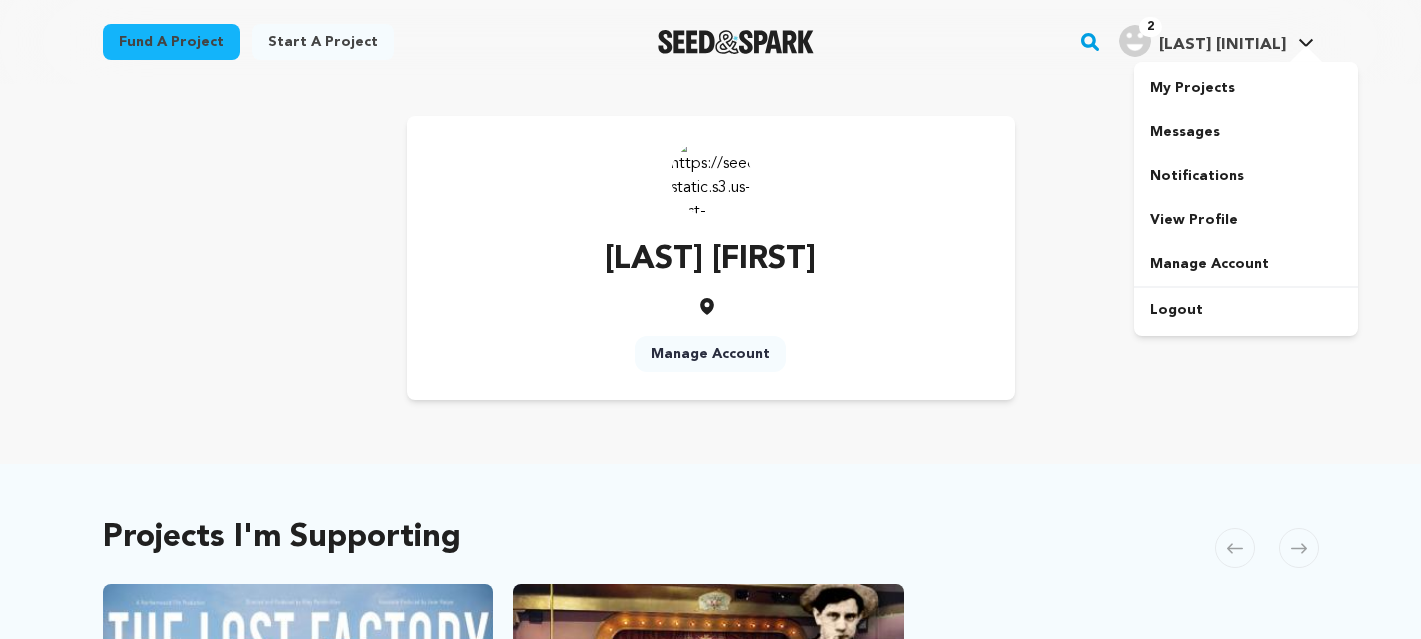 scroll, scrollTop: 0, scrollLeft: 0, axis: both 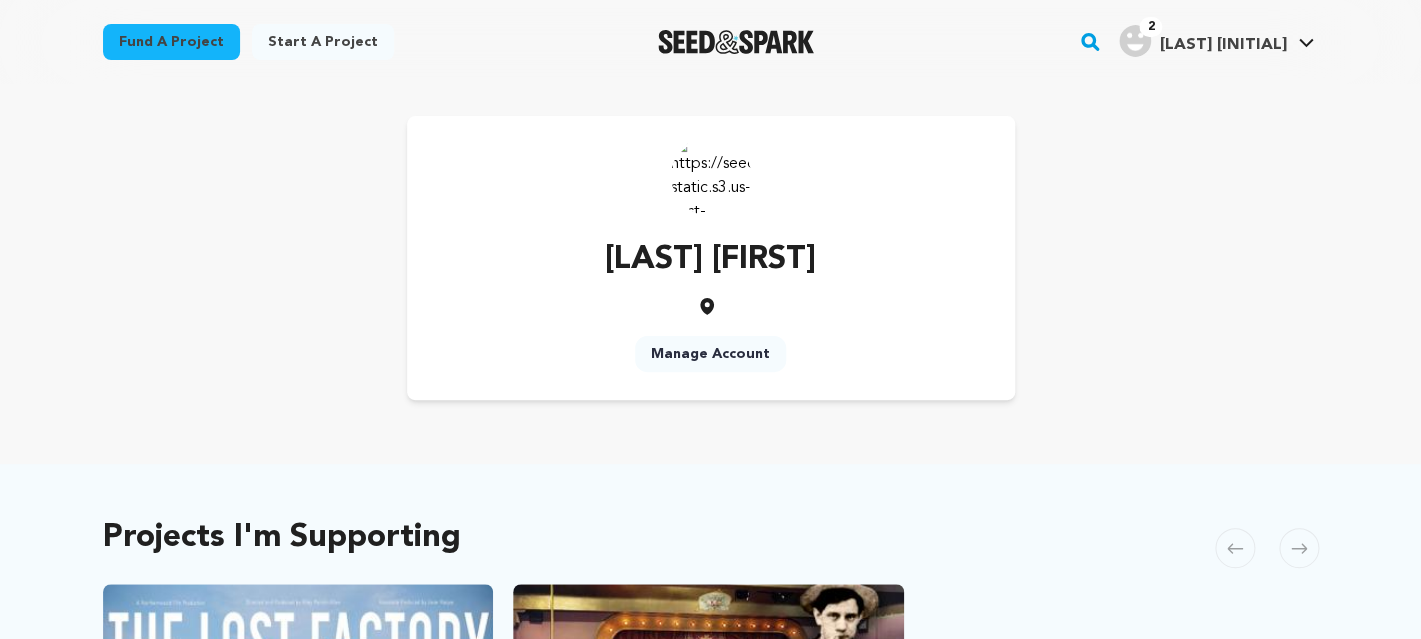 click on "Manage Account" at bounding box center (710, 354) 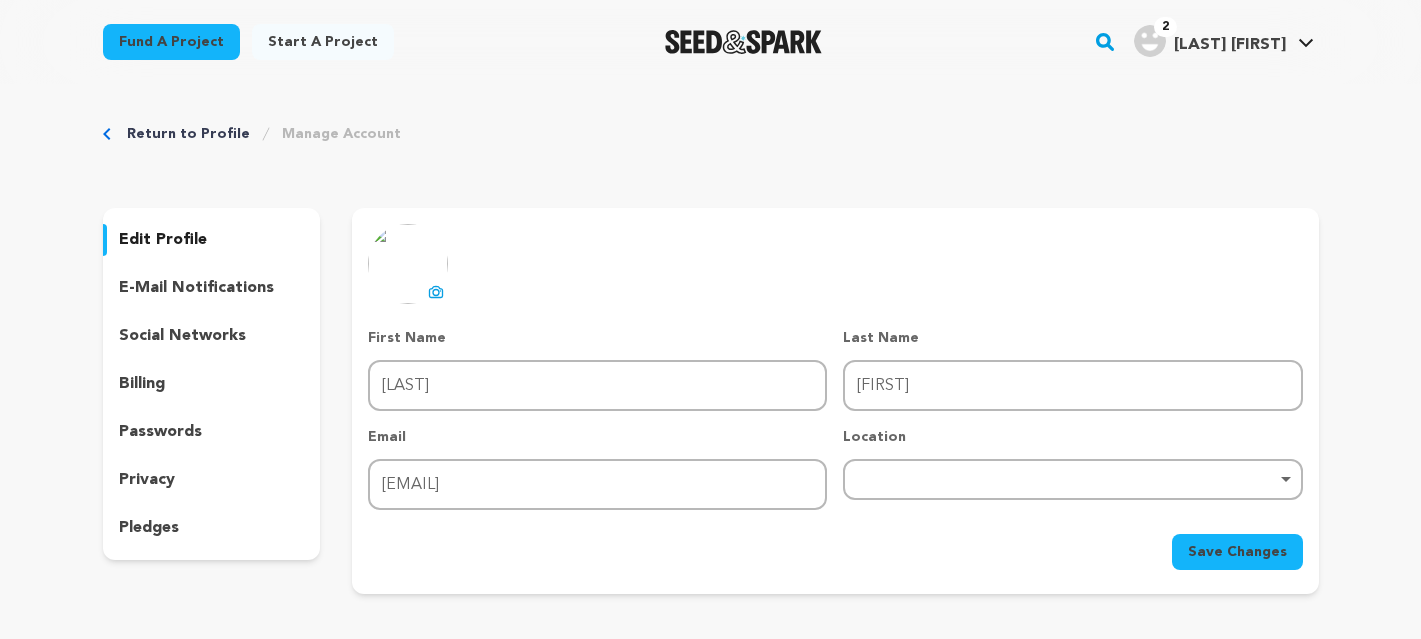 scroll, scrollTop: 0, scrollLeft: 0, axis: both 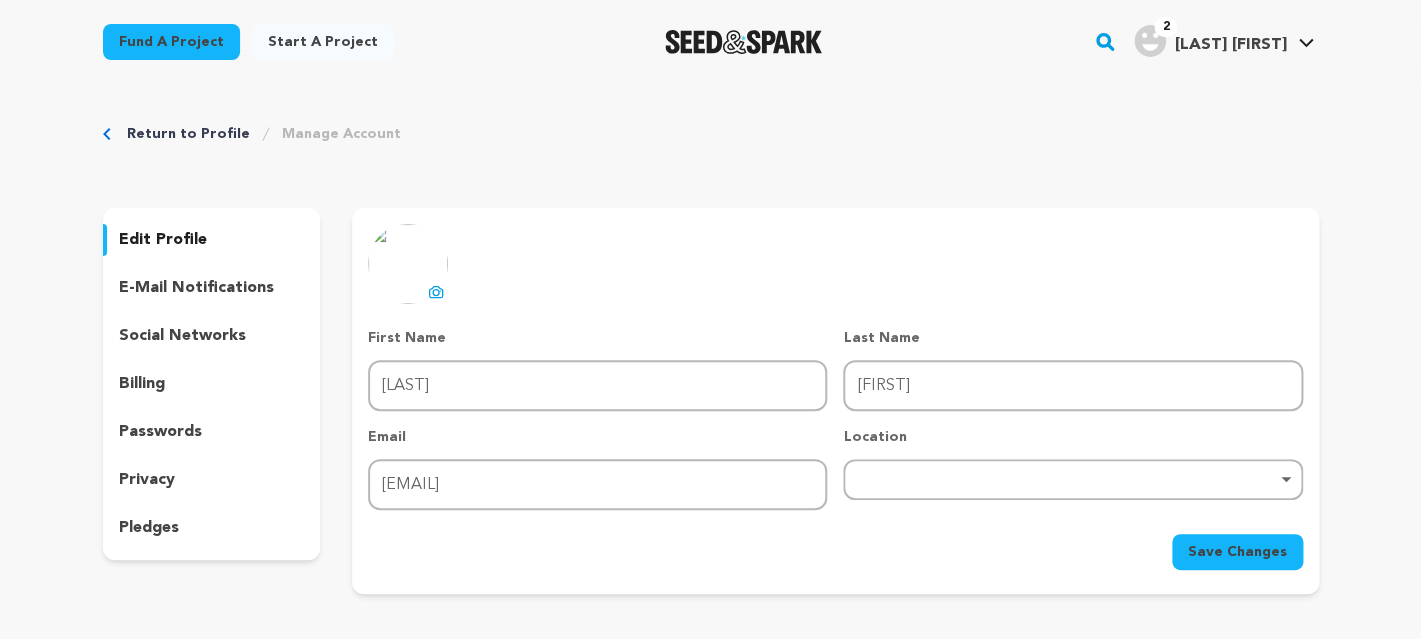 click on "e-mail notifications" at bounding box center (196, 288) 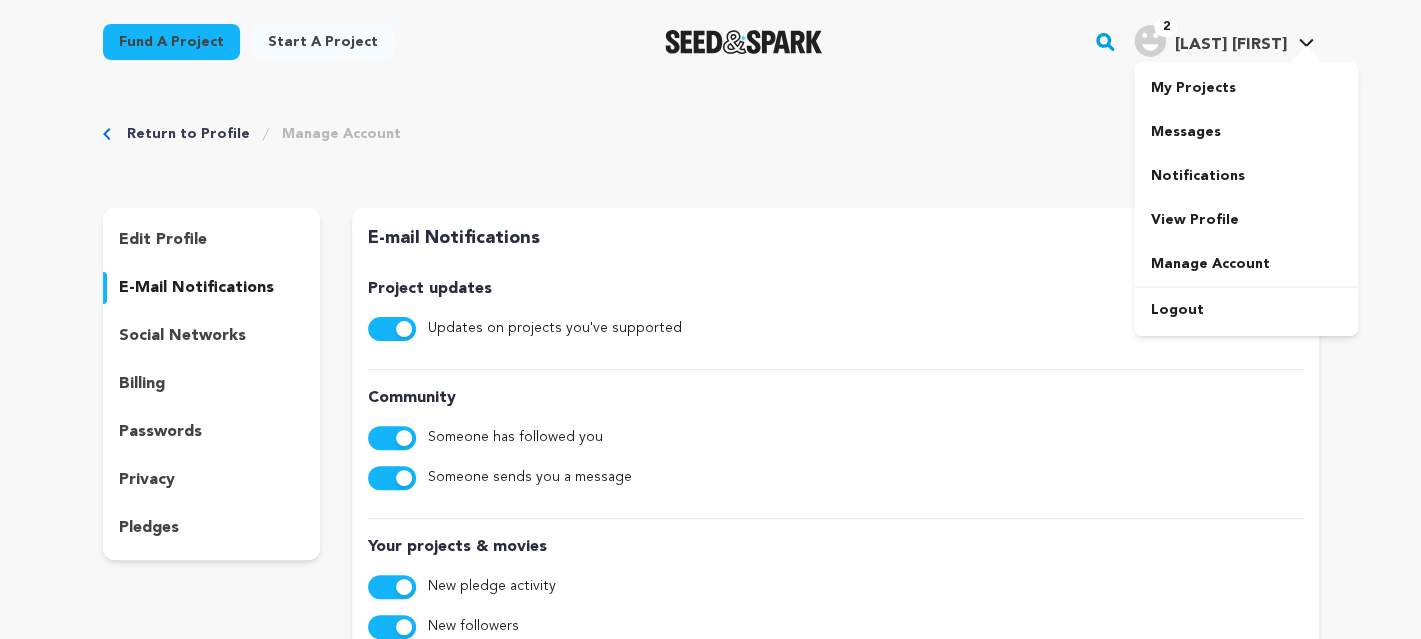 click on "2" at bounding box center [1165, 27] 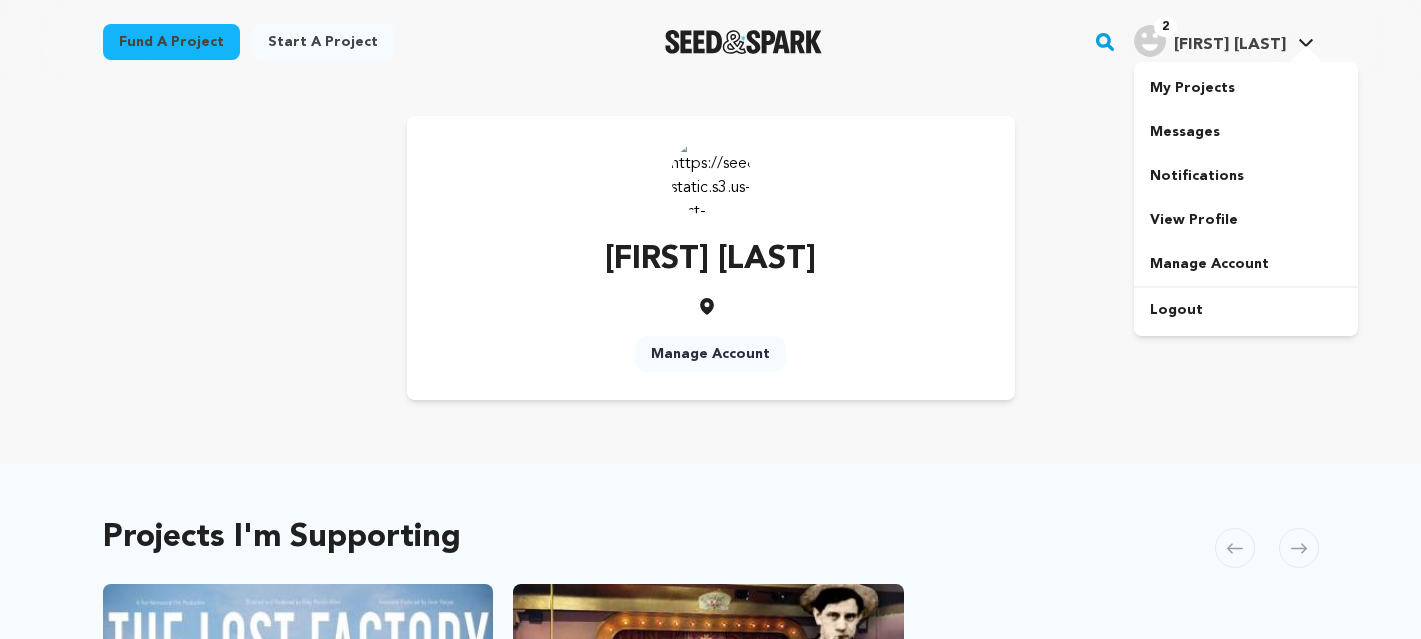 scroll, scrollTop: 0, scrollLeft: 0, axis: both 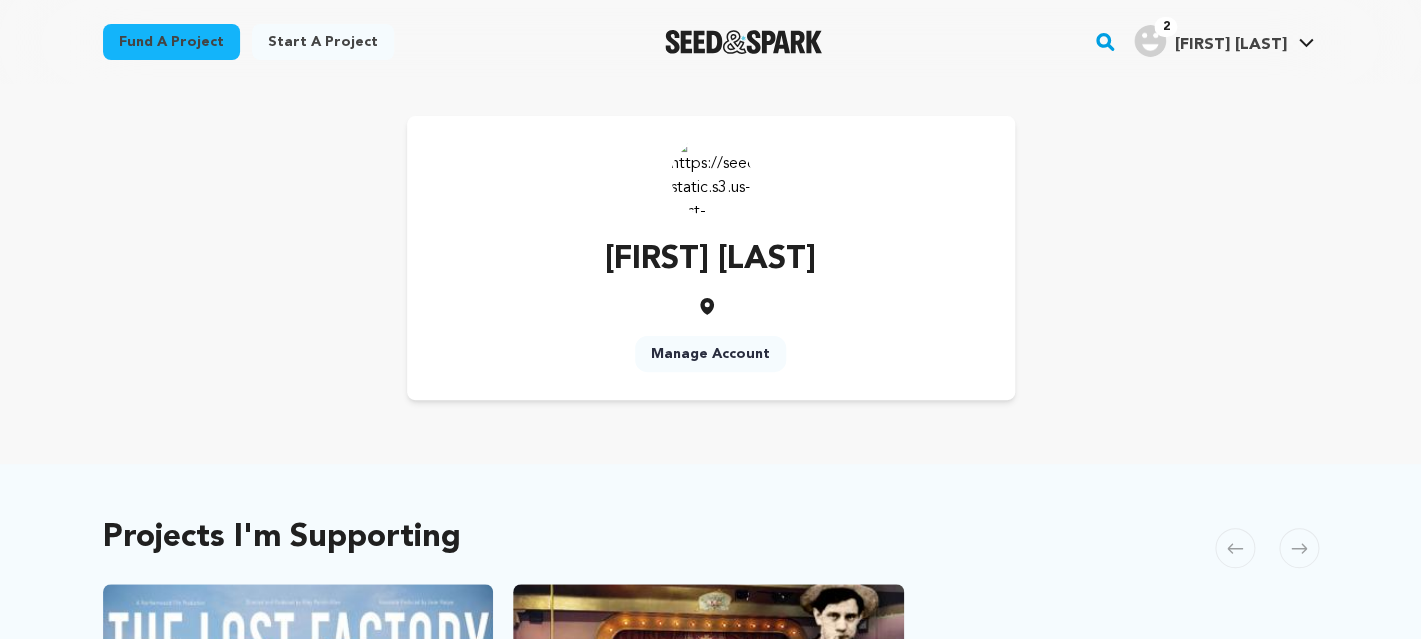 click on "[FIRST] [LAST]
Manage Account" at bounding box center (711, 258) 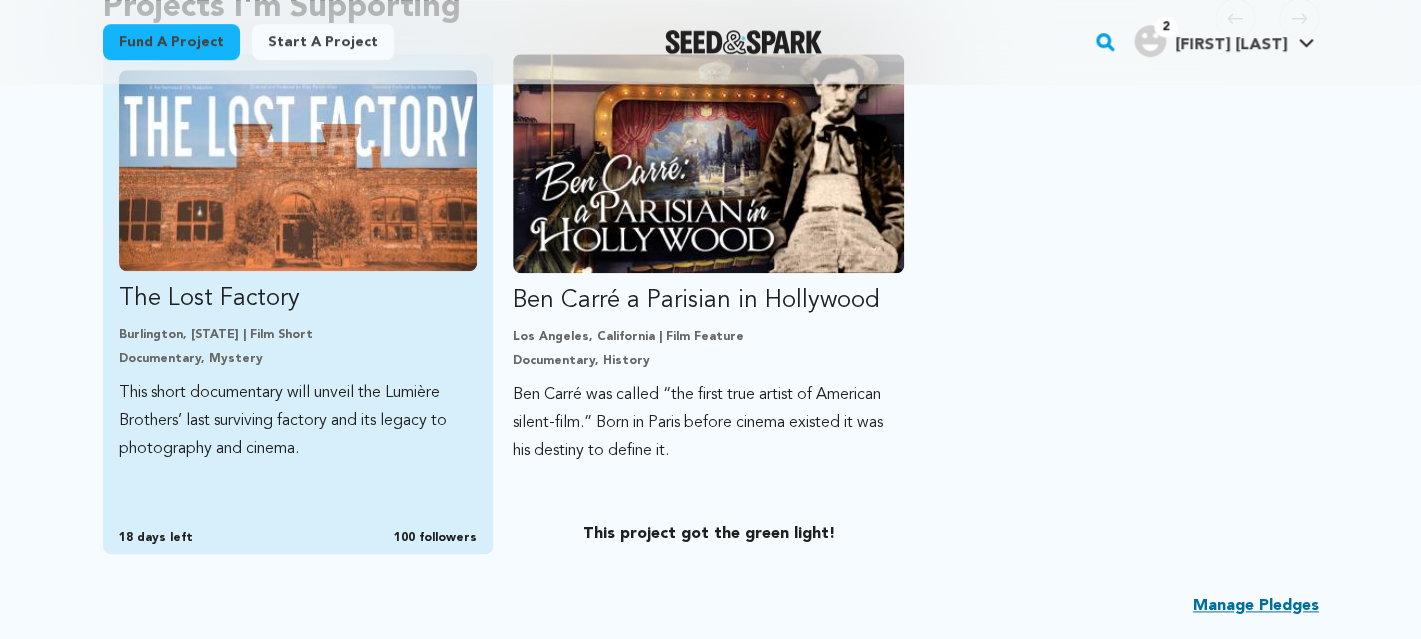 scroll, scrollTop: 553, scrollLeft: 0, axis: vertical 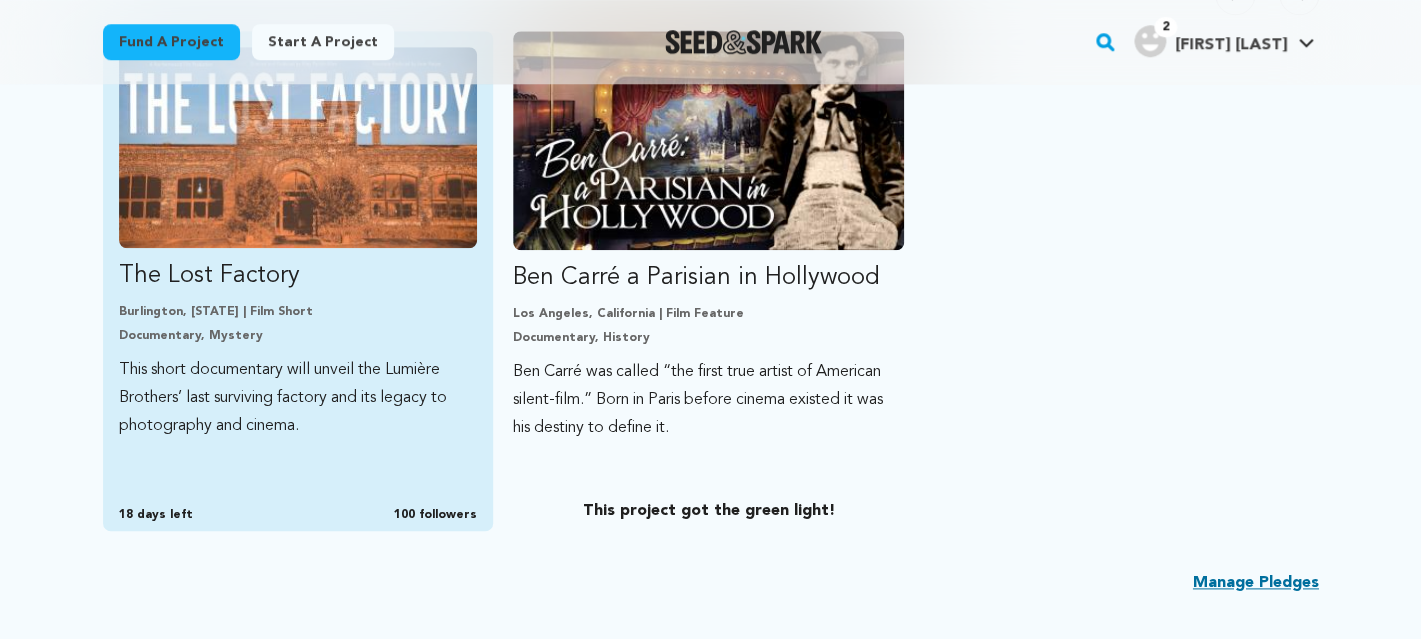 click on "The Lost Factory
Burlington, [STATE] | Film Short
Documentary, Mystery
This short documentary will unveil the Lumière Brothers’ last surviving factory and its legacy to photography and cinema.
18 days left
100 followers" at bounding box center [298, 281] 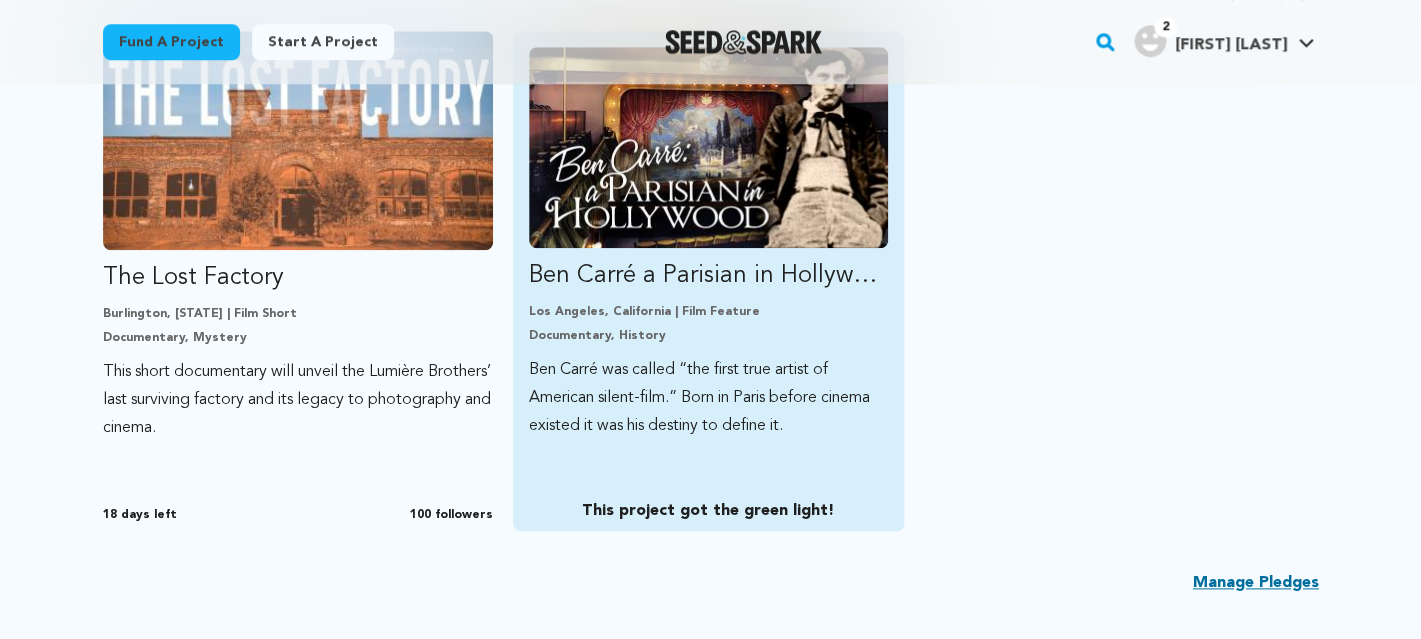click on "Ben Carré a Parisian in Hollywood" at bounding box center (708, 276) 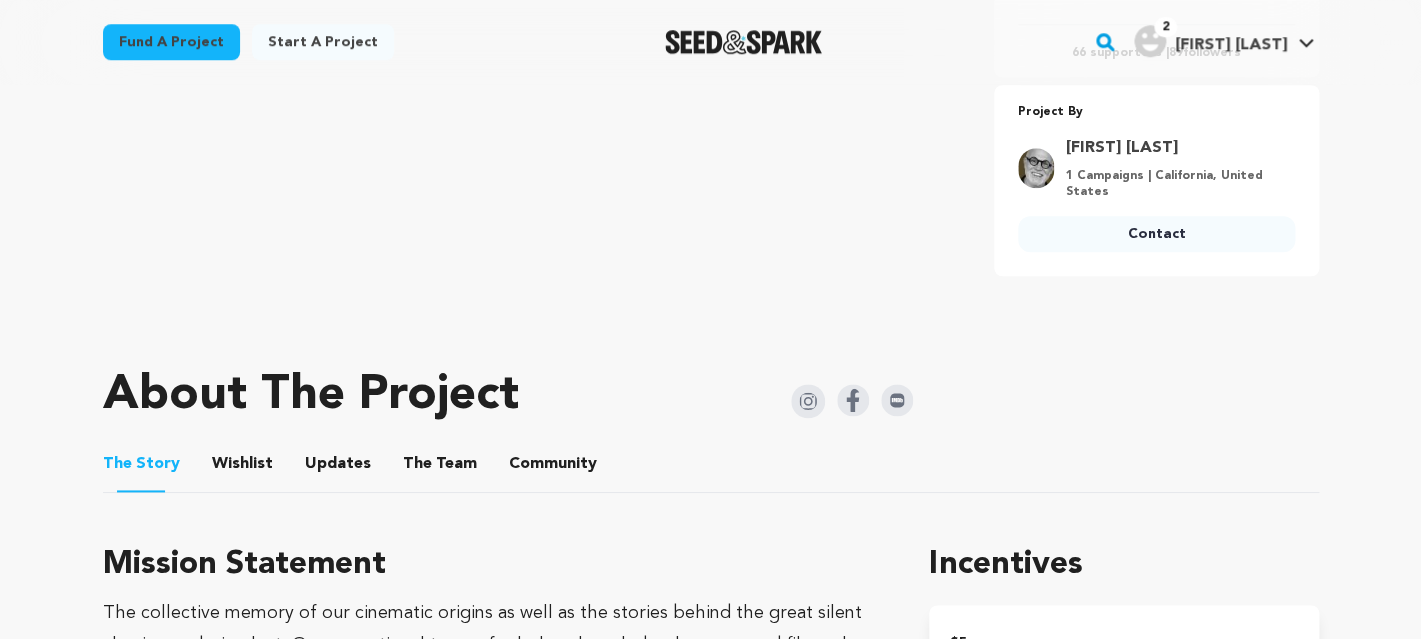 scroll, scrollTop: 702, scrollLeft: 0, axis: vertical 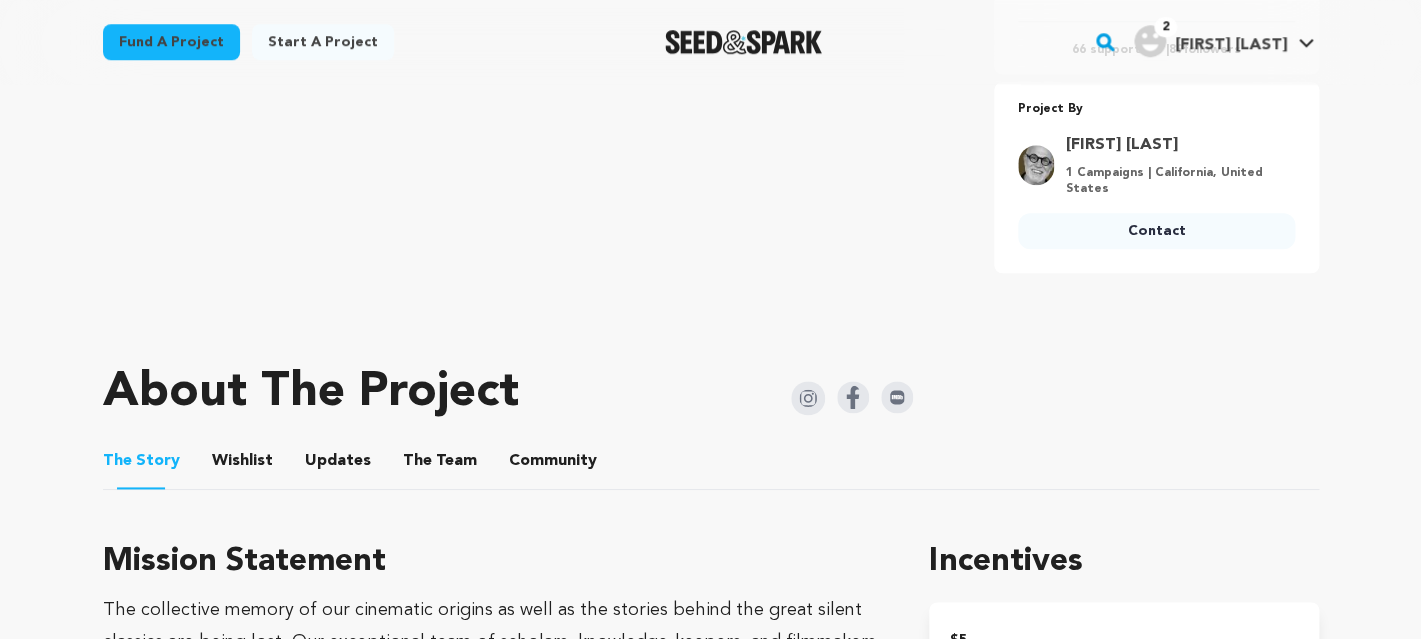 click on "The Team" at bounding box center (440, 465) 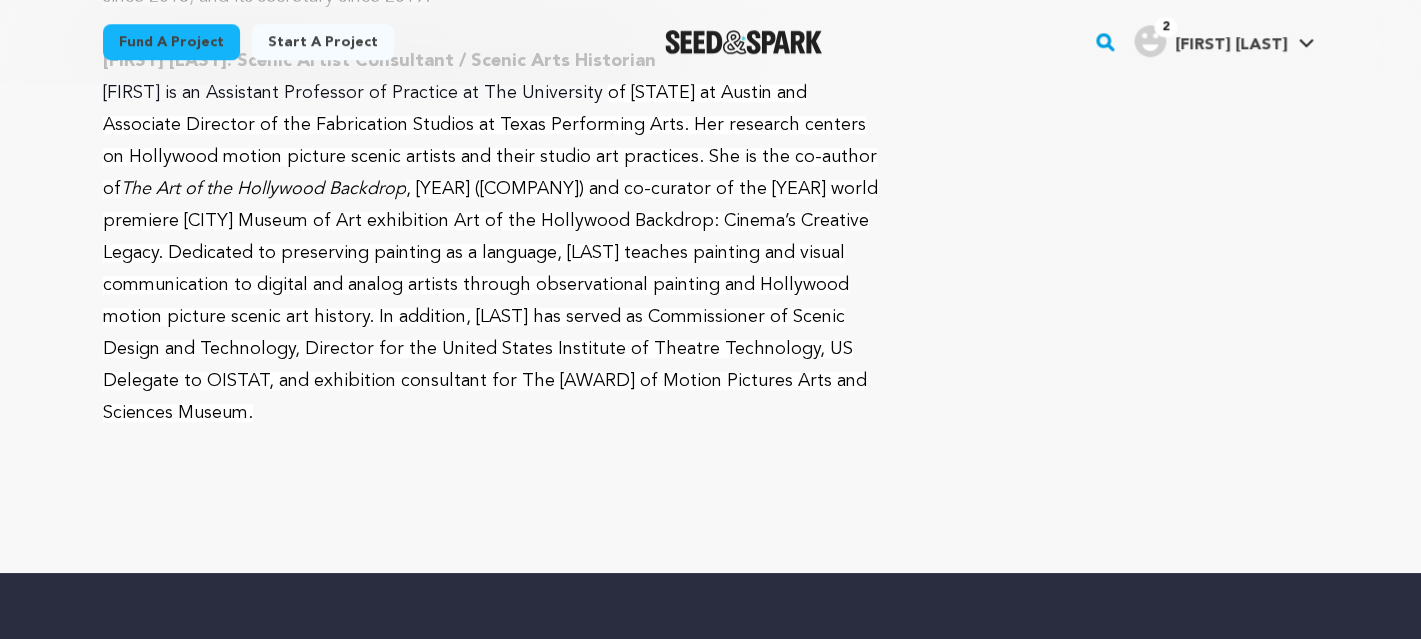 scroll, scrollTop: 2668, scrollLeft: 0, axis: vertical 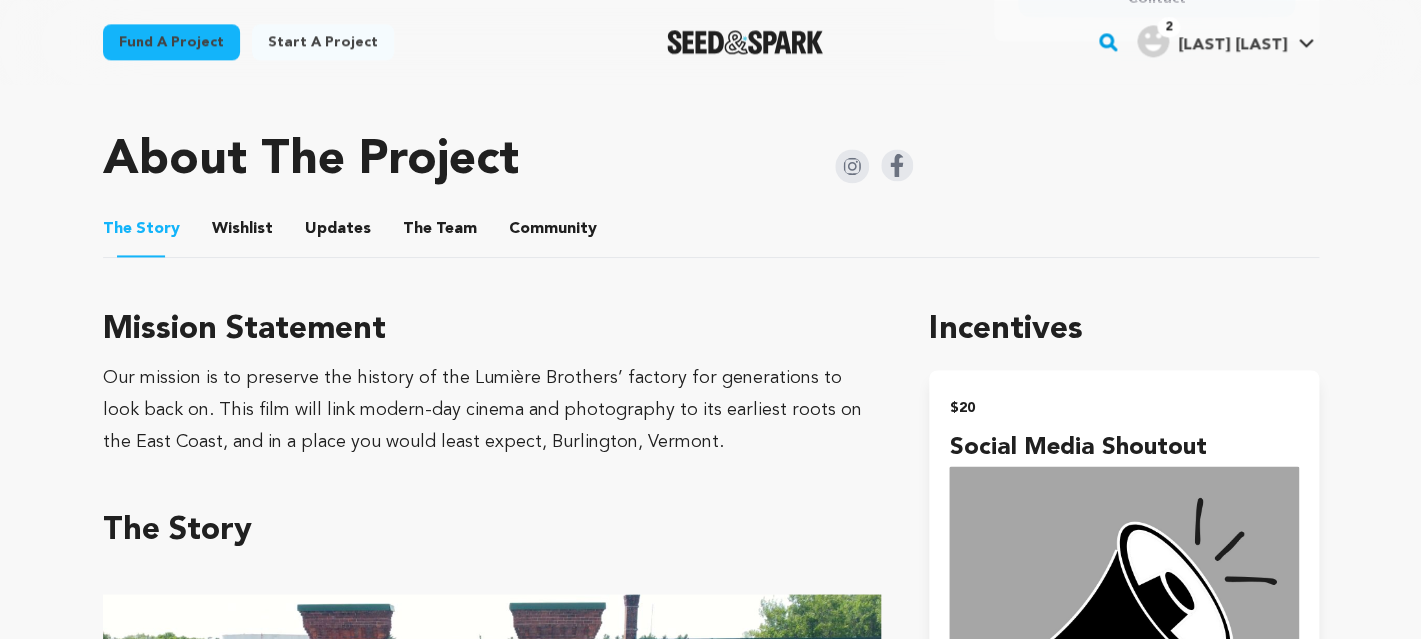 click on "Wishlist" at bounding box center [242, 233] 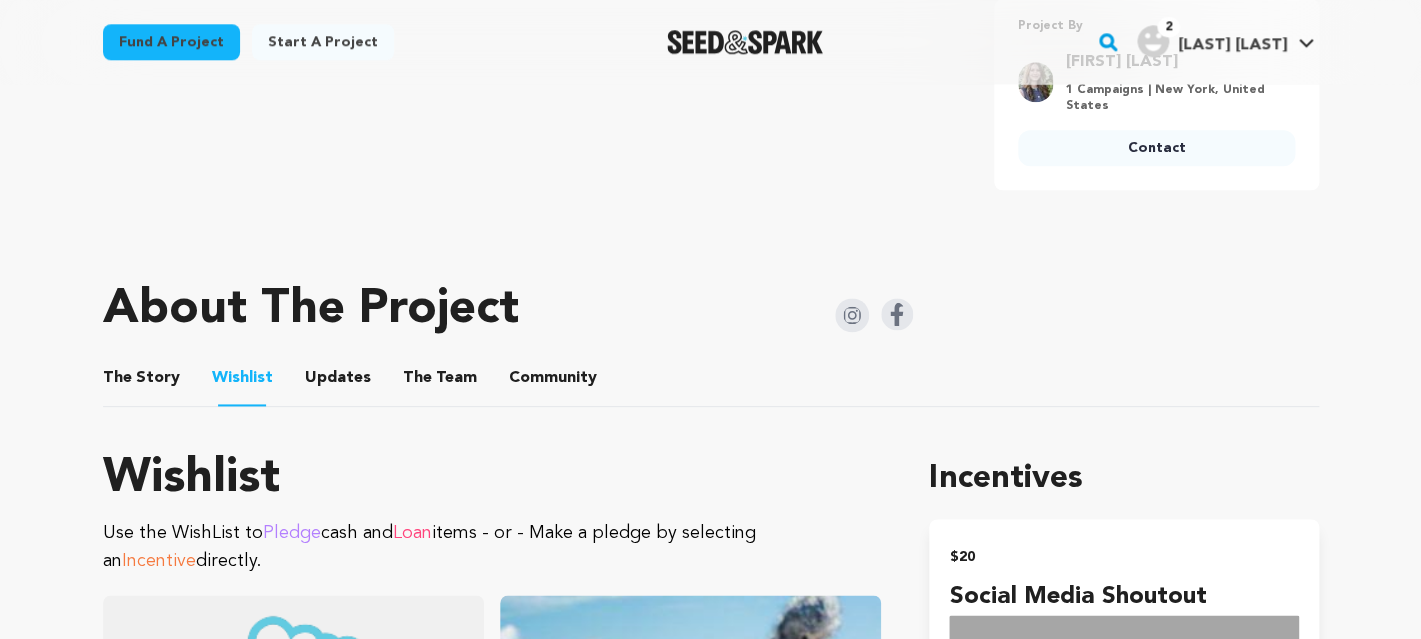 scroll, scrollTop: 800, scrollLeft: 0, axis: vertical 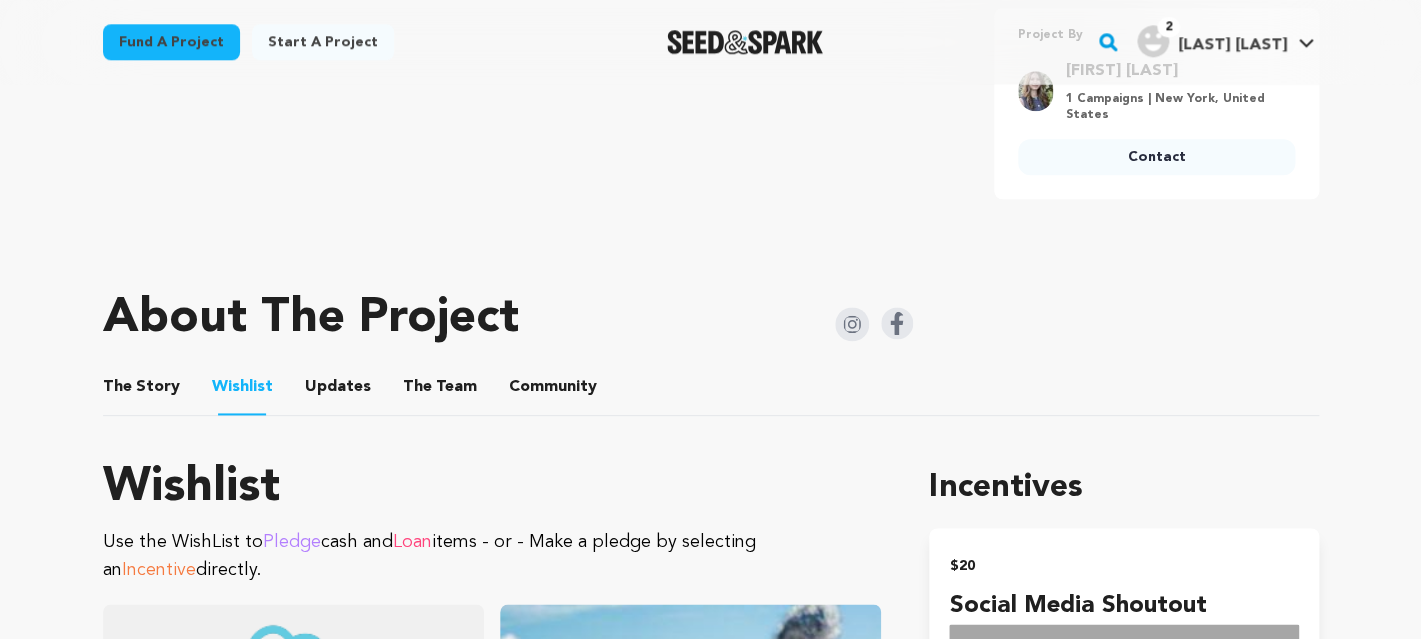 click on "The Team" at bounding box center [440, 391] 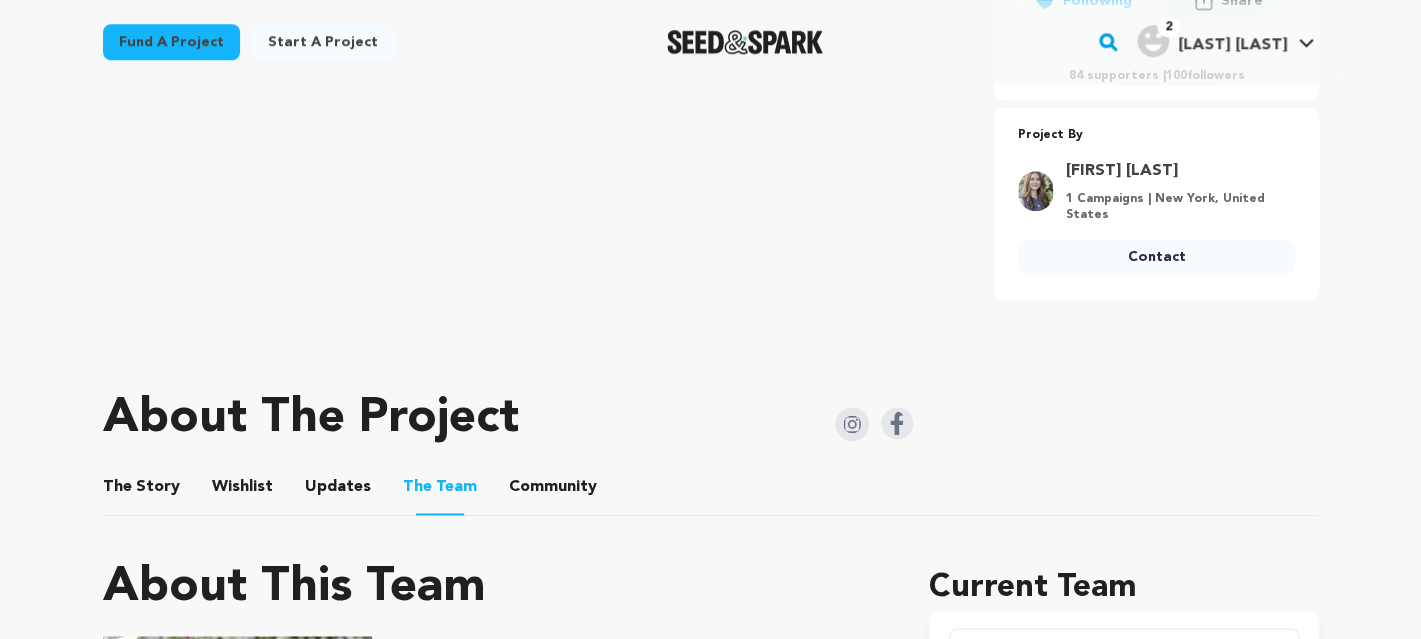 scroll, scrollTop: 717, scrollLeft: 0, axis: vertical 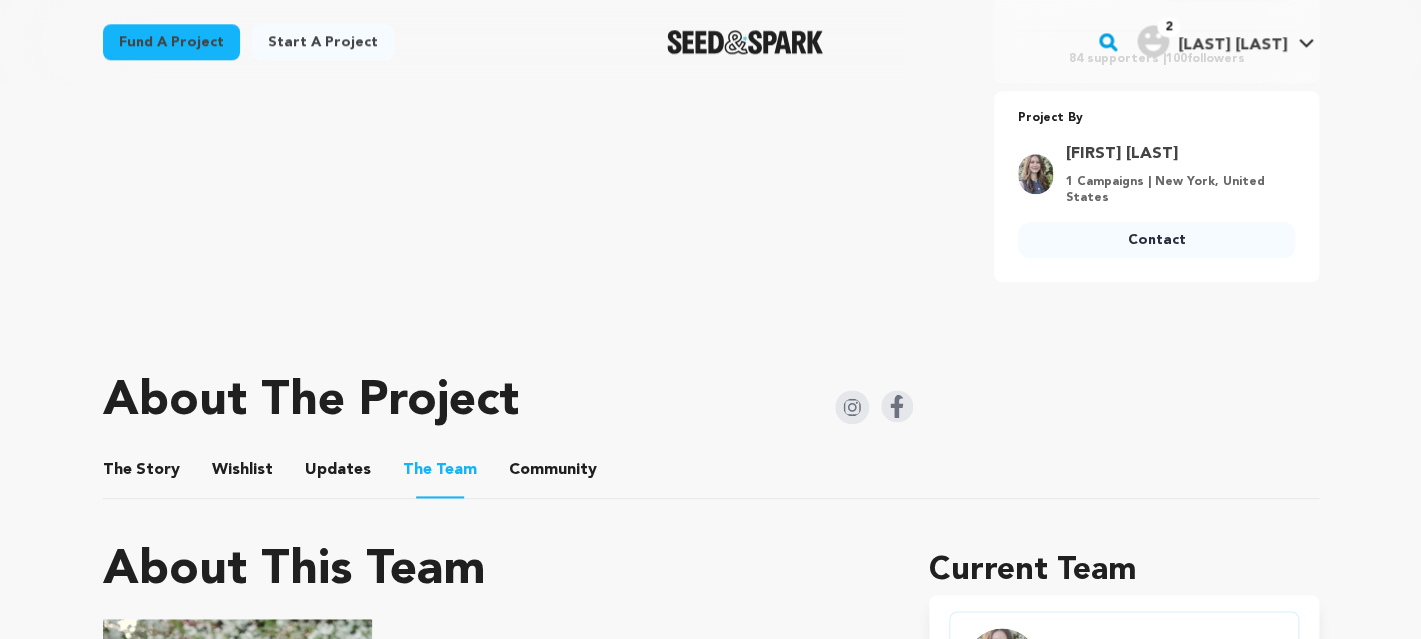 click on "Updates" at bounding box center (338, 474) 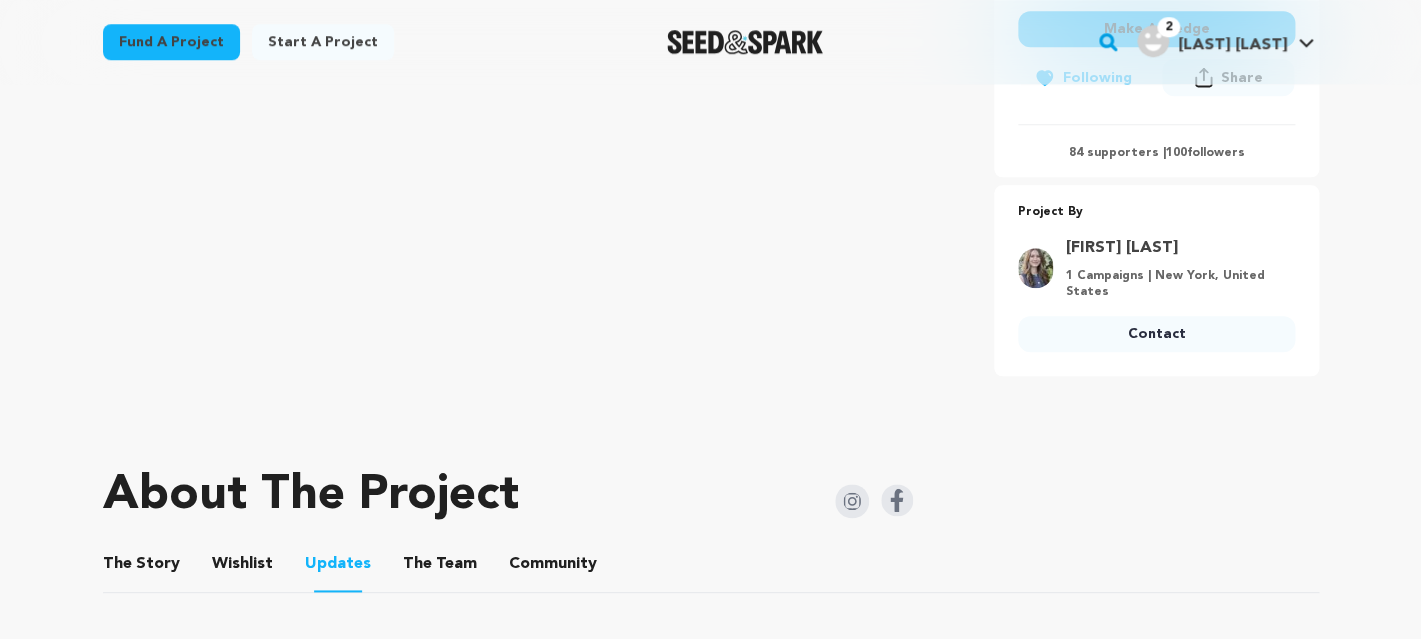 scroll, scrollTop: 722, scrollLeft: 0, axis: vertical 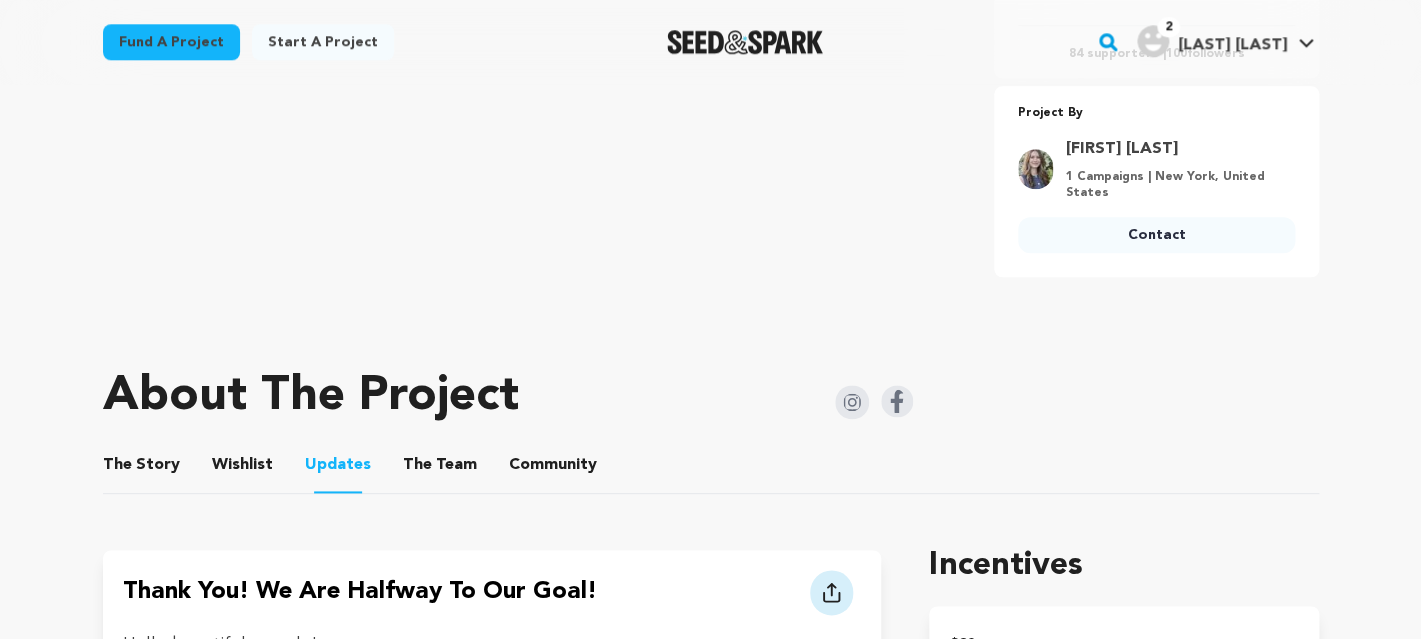 click on "Community" at bounding box center (553, 469) 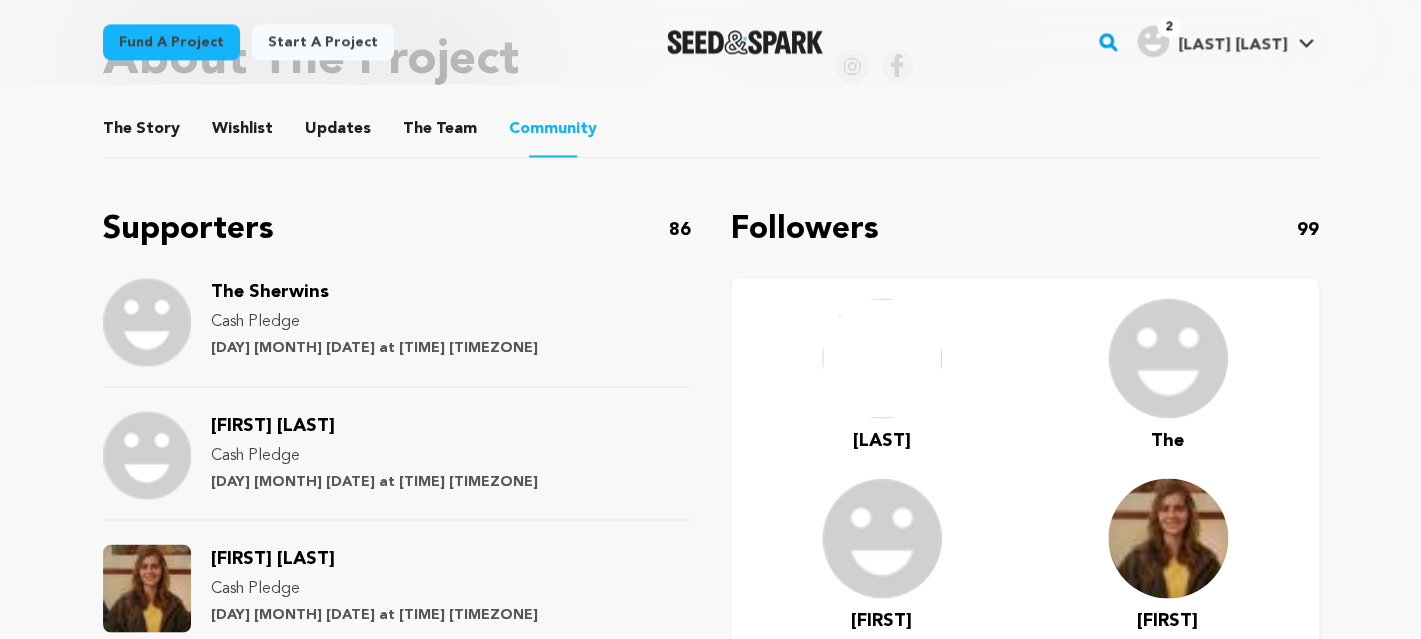 scroll, scrollTop: 1136, scrollLeft: 0, axis: vertical 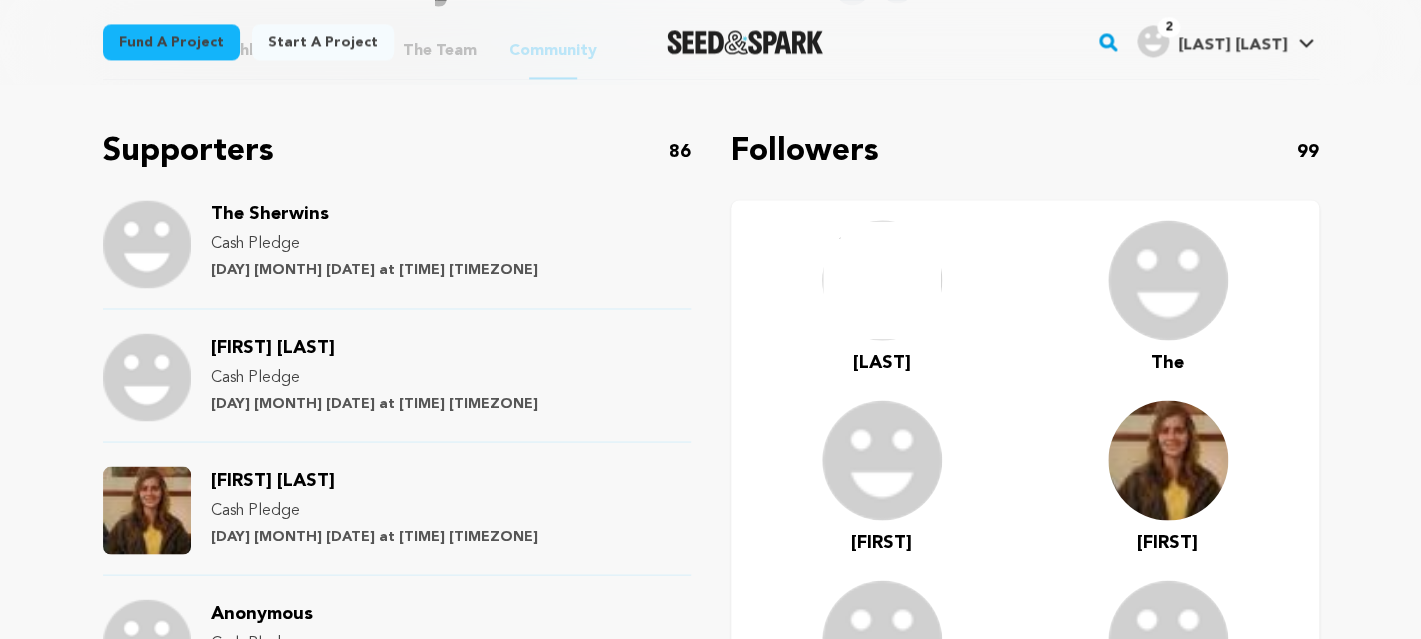 click on "Abby Blackmore" at bounding box center [273, 480] 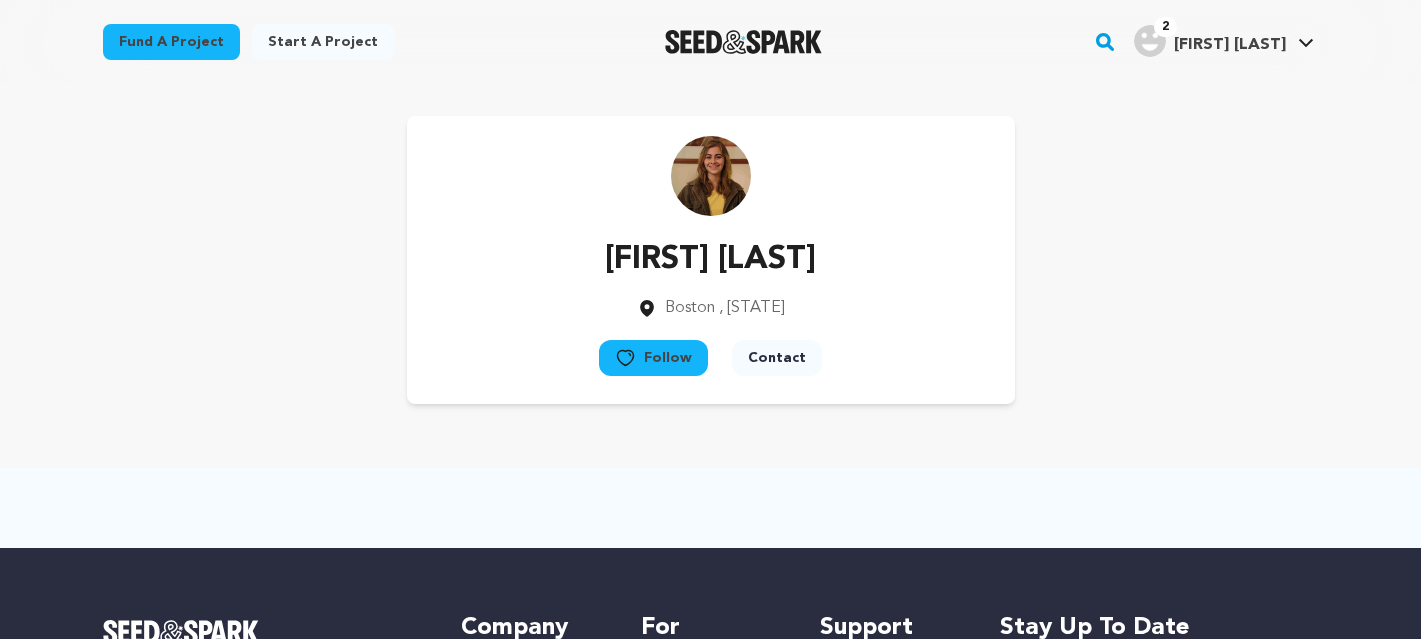 scroll, scrollTop: 0, scrollLeft: 0, axis: both 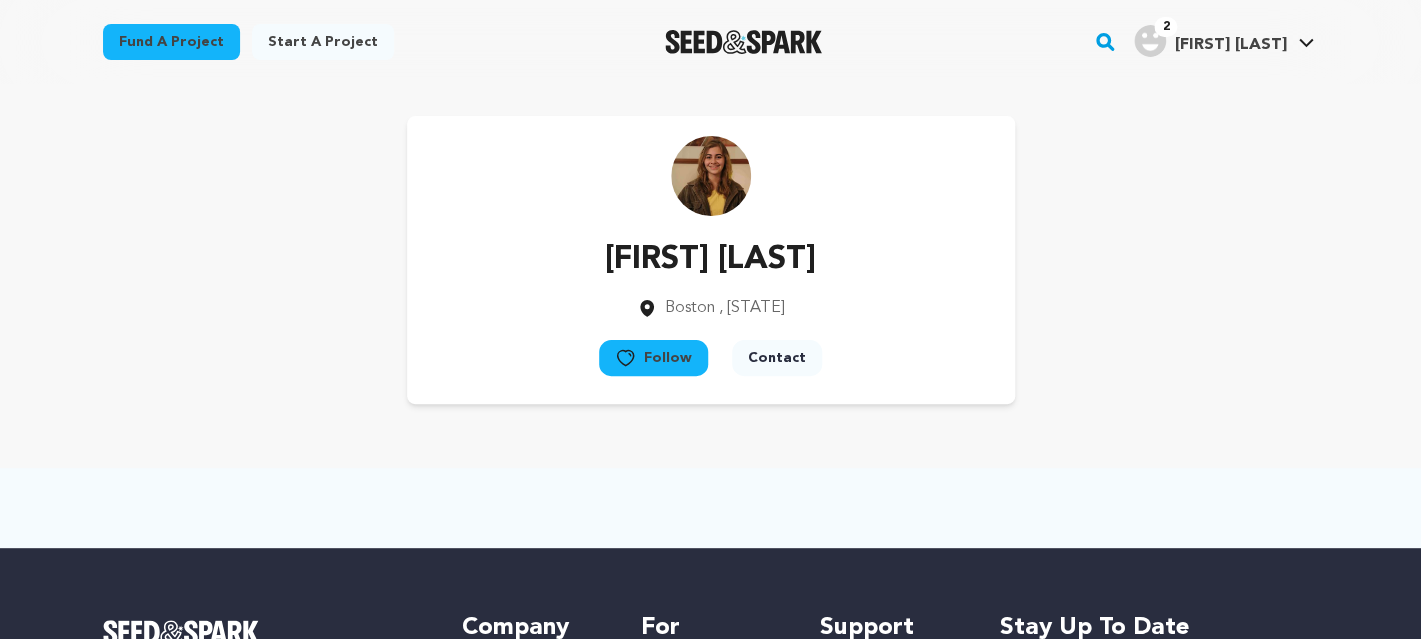 click on "Contact" at bounding box center (777, 358) 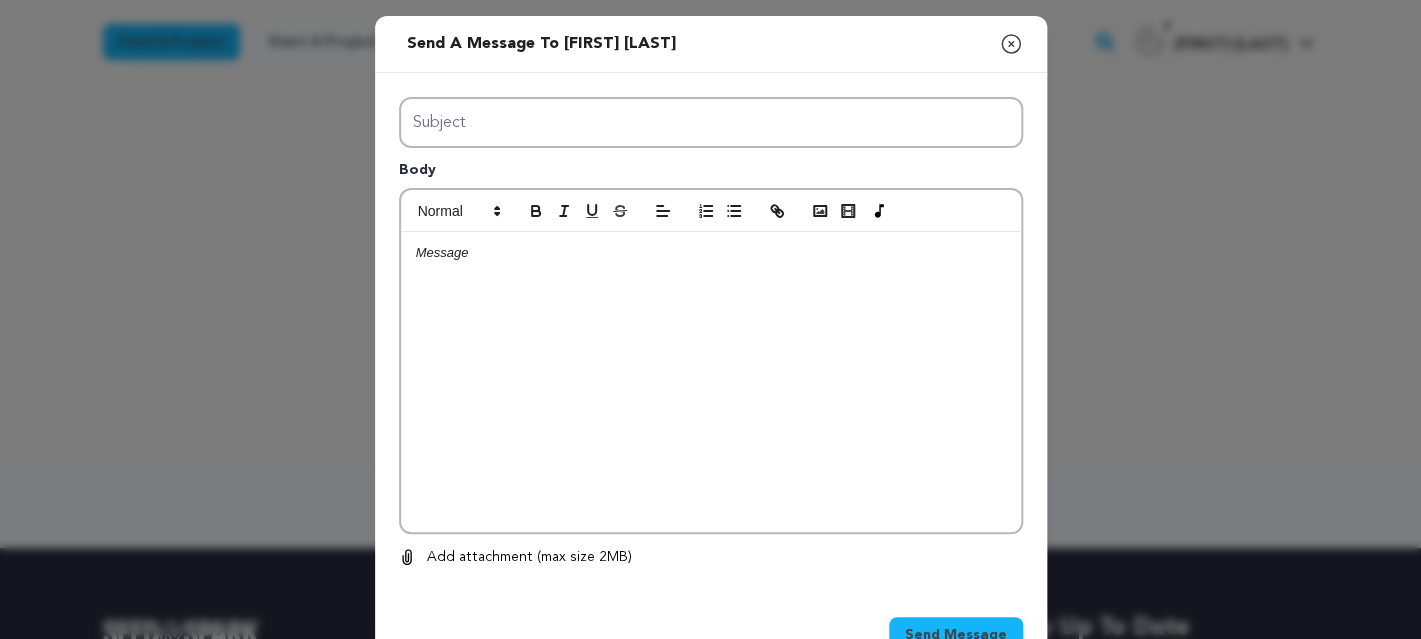 click 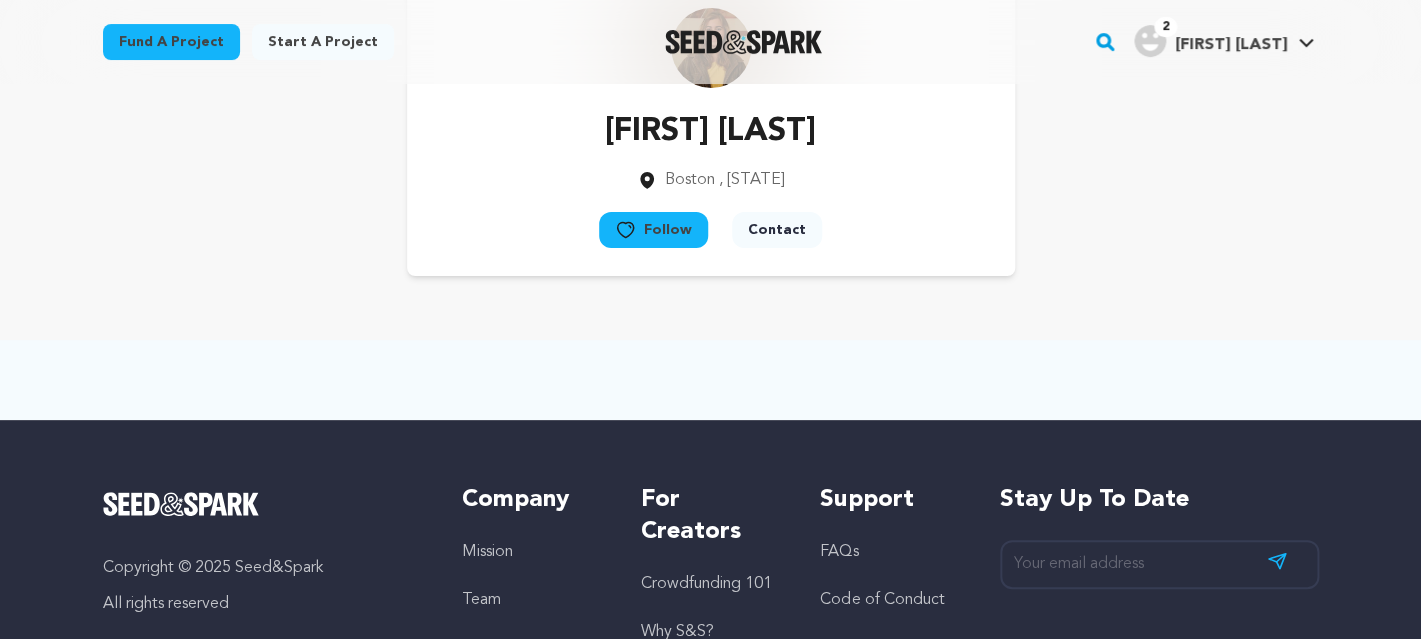 scroll, scrollTop: 136, scrollLeft: 0, axis: vertical 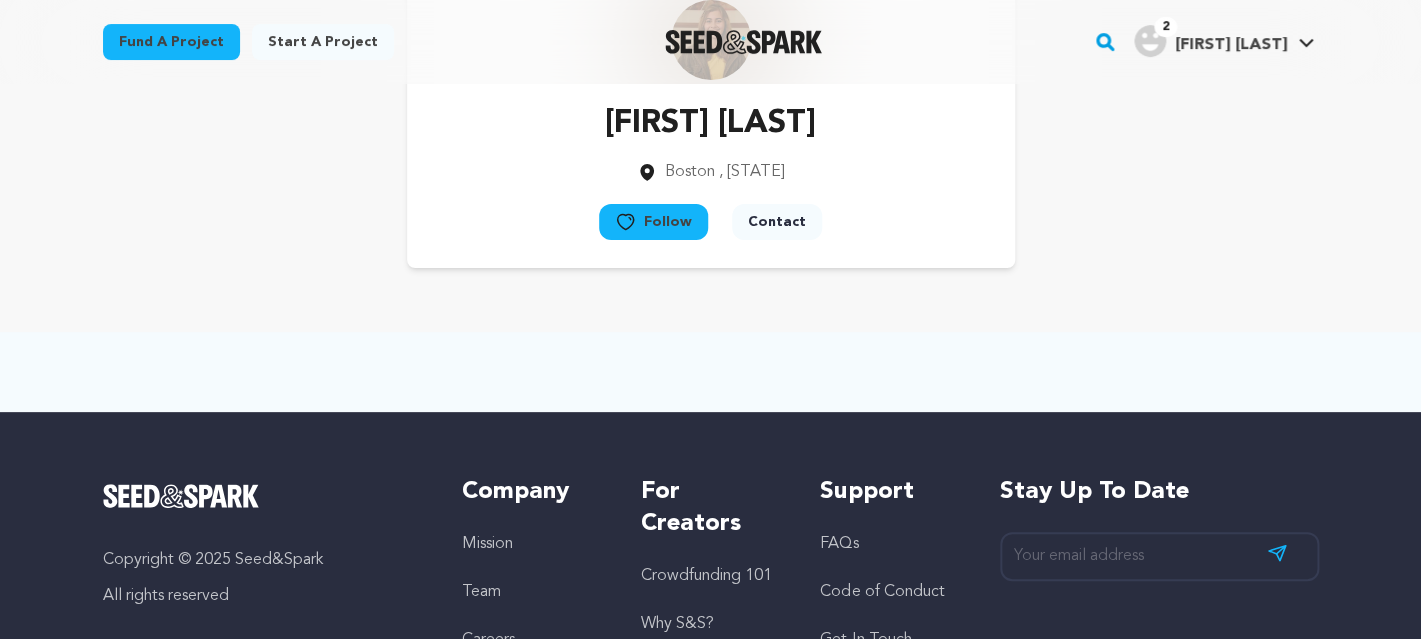 click on "Abby Blackmore
Boston
, Massachusetts
Follow" at bounding box center (711, 124) 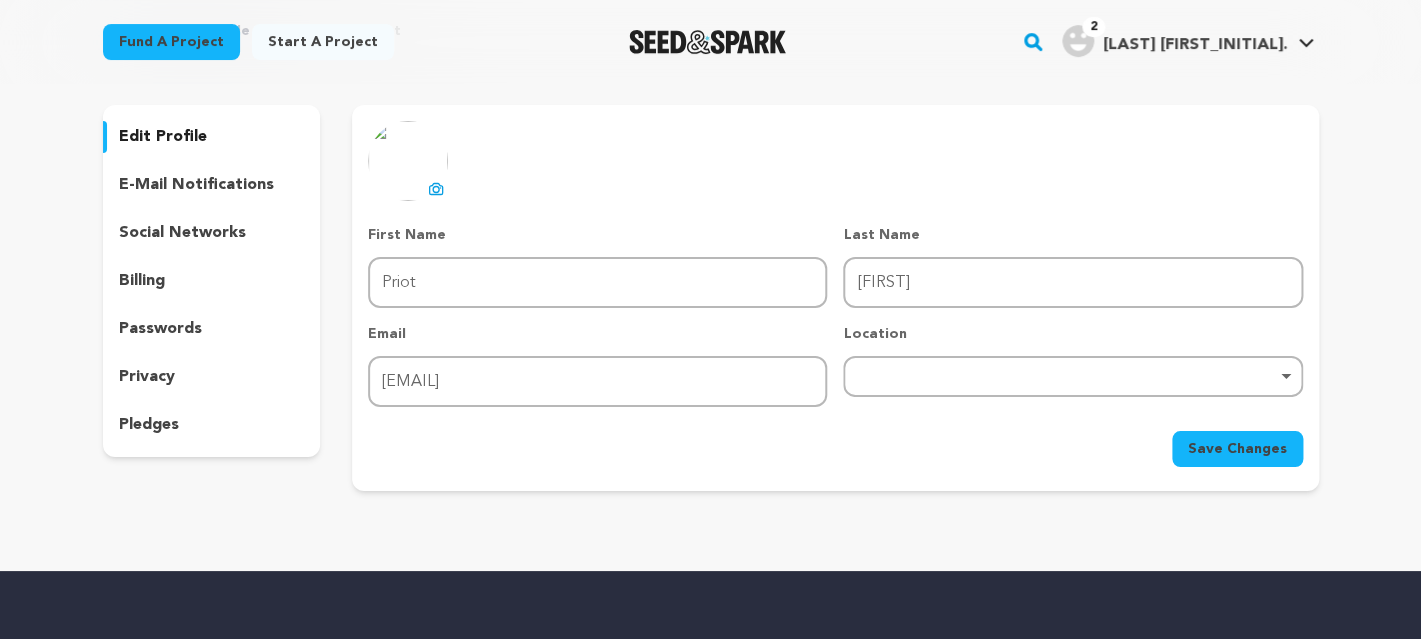 scroll, scrollTop: 0, scrollLeft: 0, axis: both 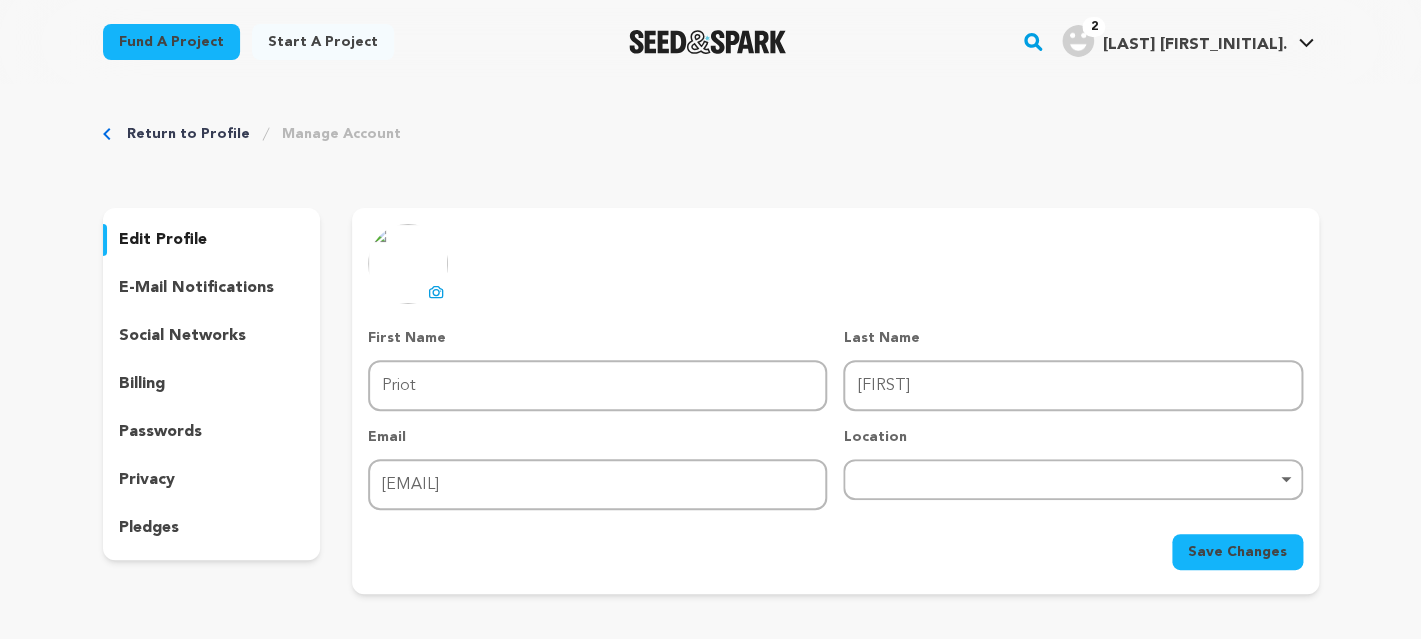 click at bounding box center [707, 42] 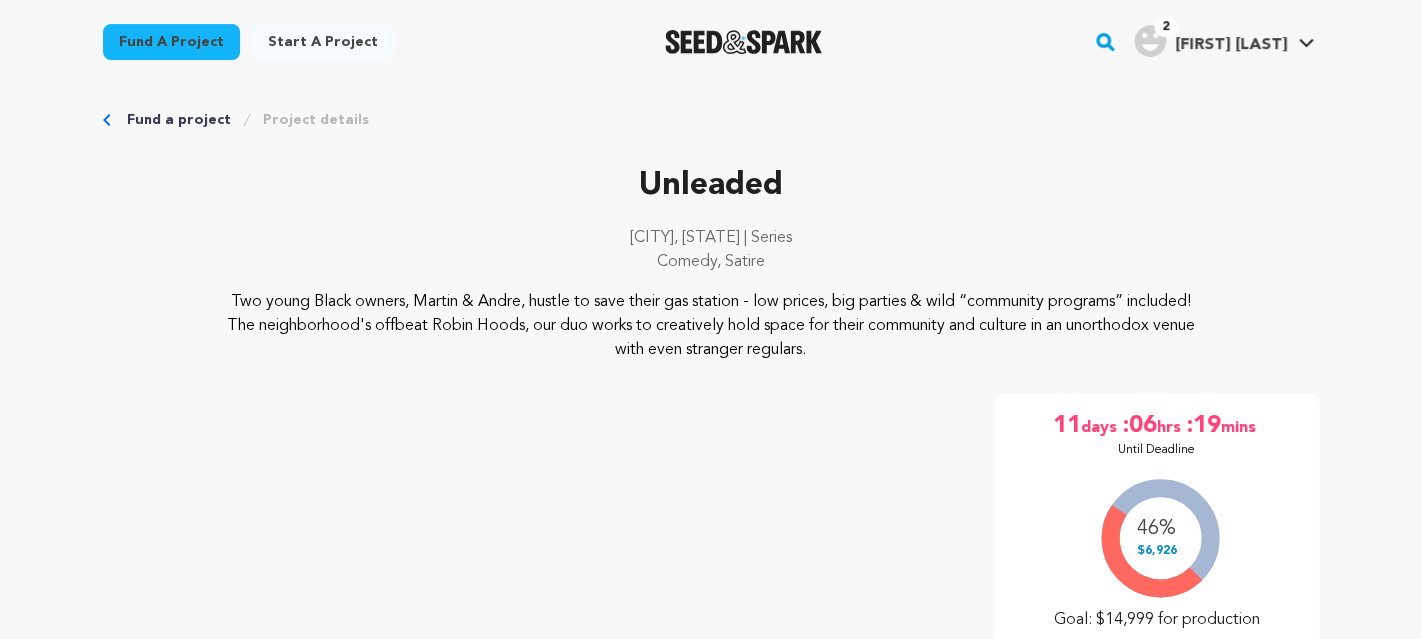 scroll, scrollTop: 0, scrollLeft: 0, axis: both 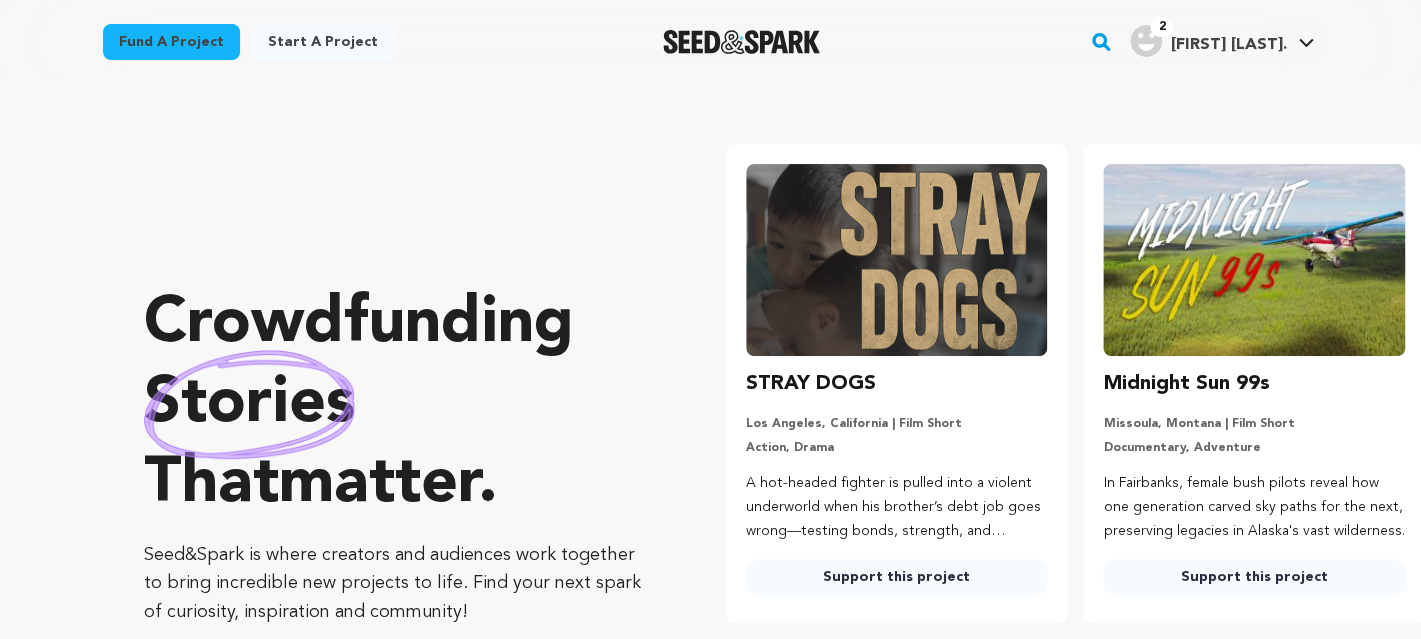 click on "Fund a project" at bounding box center (171, 42) 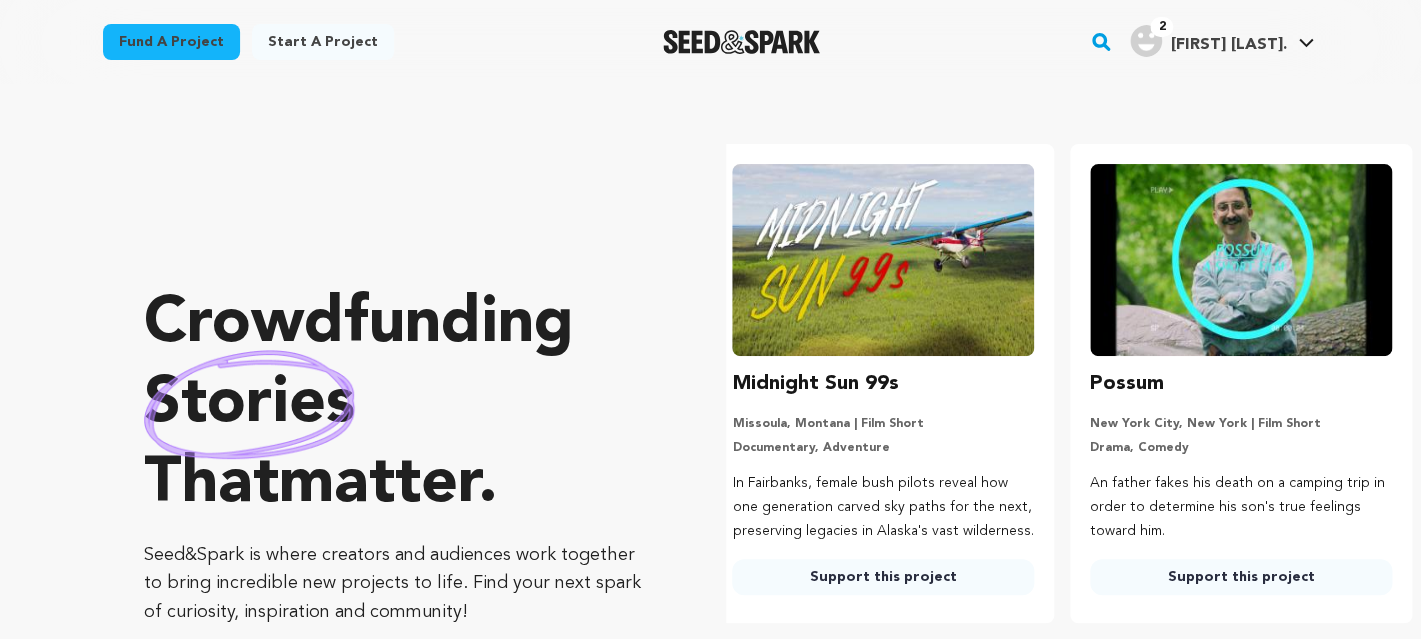 scroll, scrollTop: 0, scrollLeft: 373, axis: horizontal 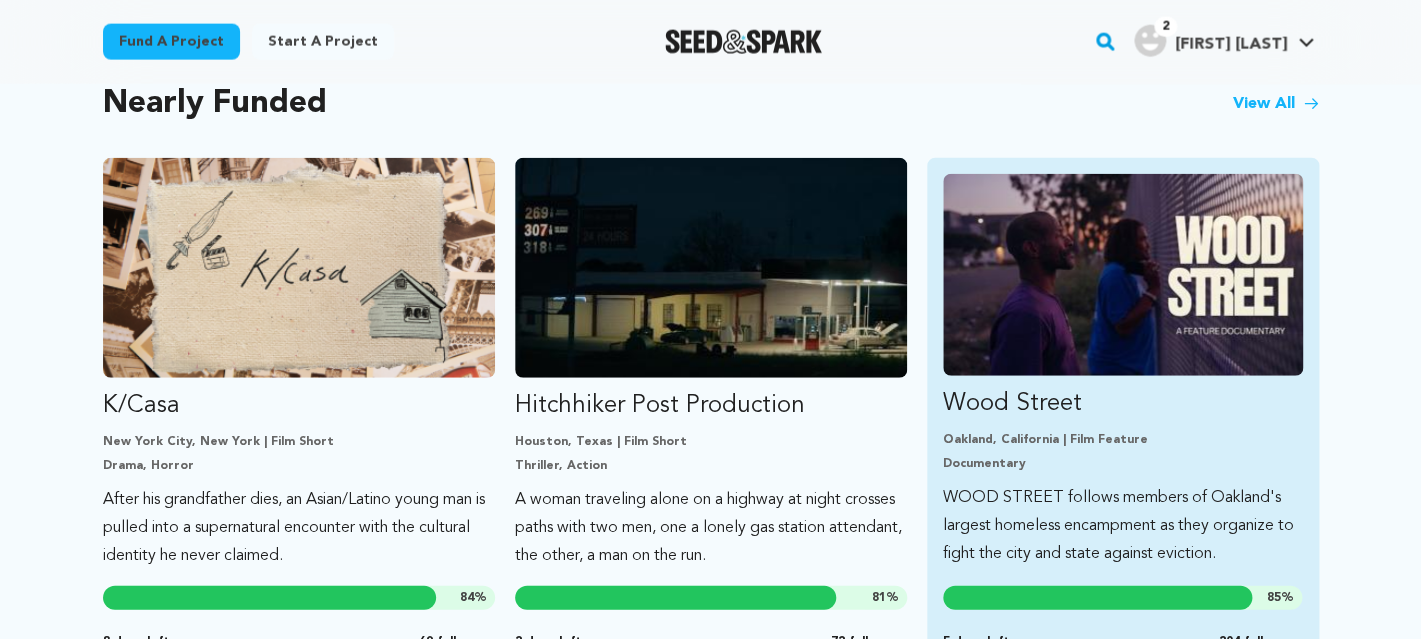 click on "Wood Street" at bounding box center [1123, 404] 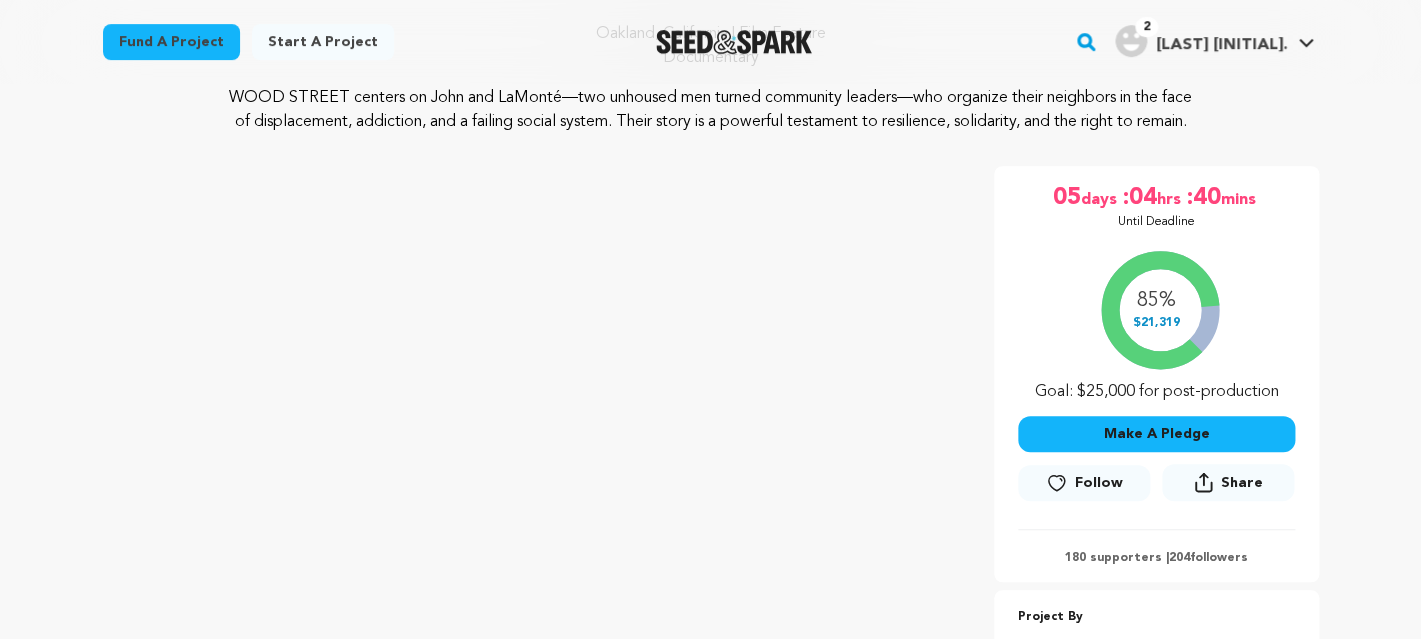scroll, scrollTop: 339, scrollLeft: 0, axis: vertical 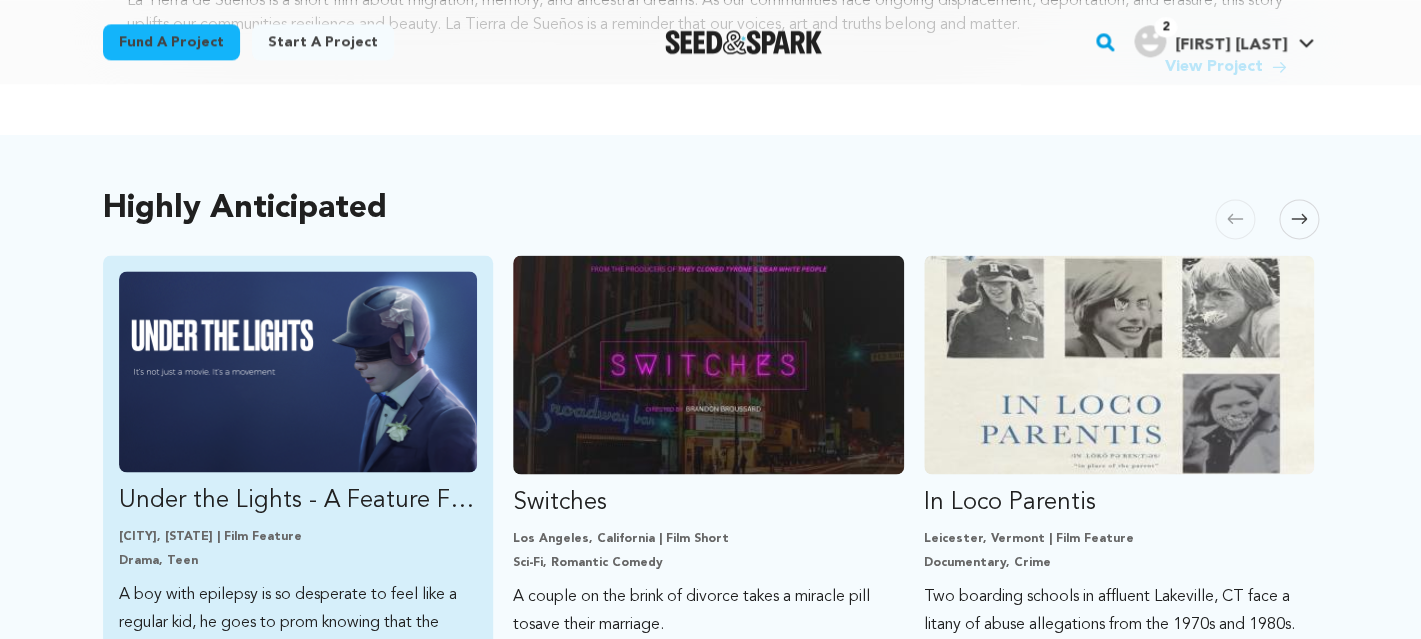 click on "Under the Lights - A Feature Film" at bounding box center [298, 500] 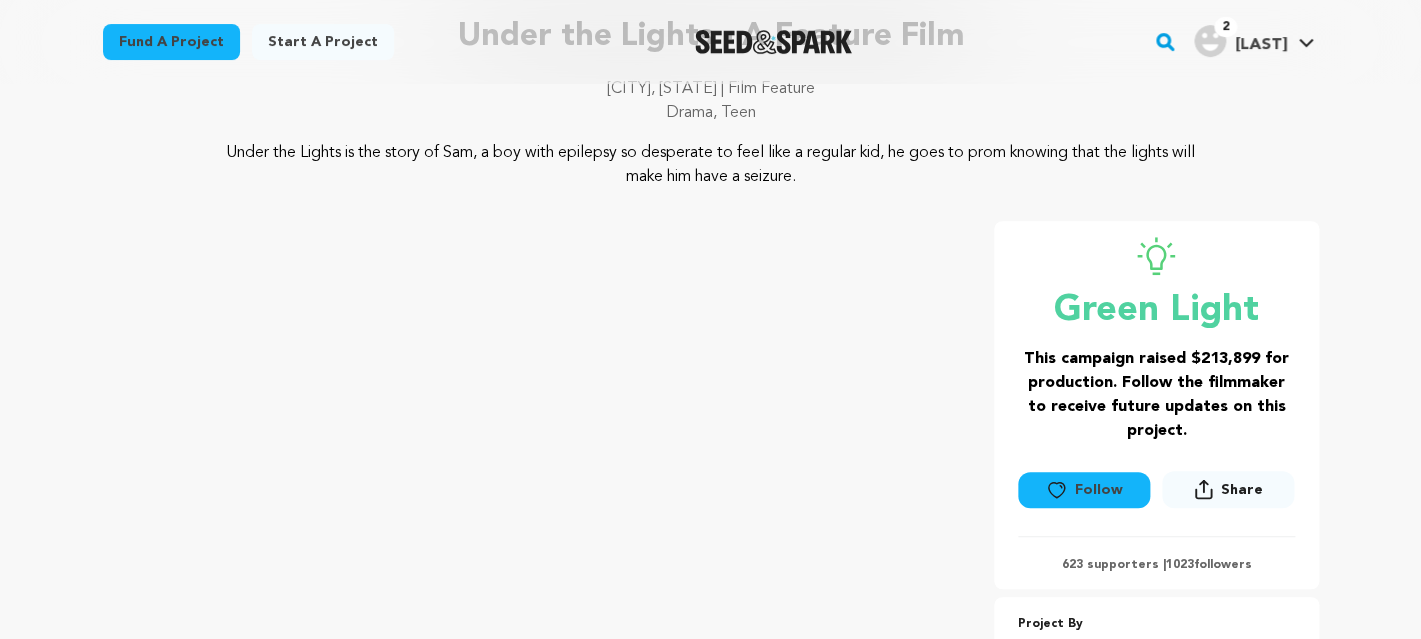 scroll, scrollTop: 0, scrollLeft: 0, axis: both 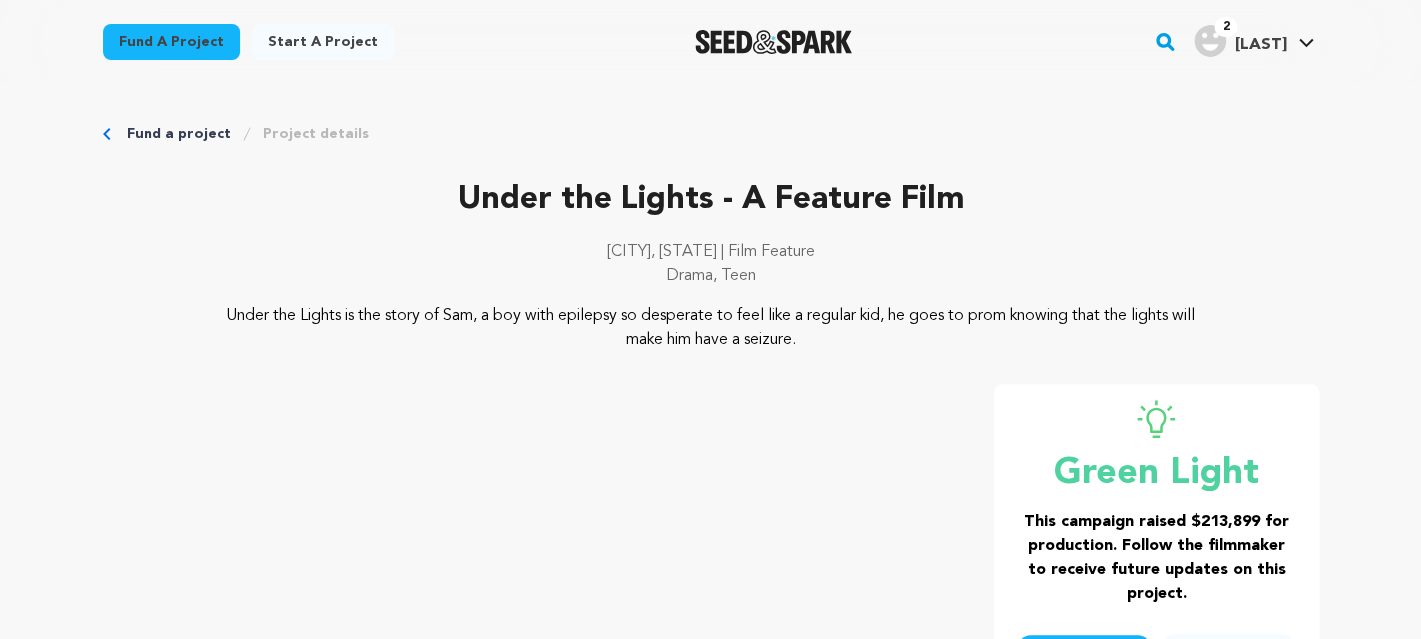 click 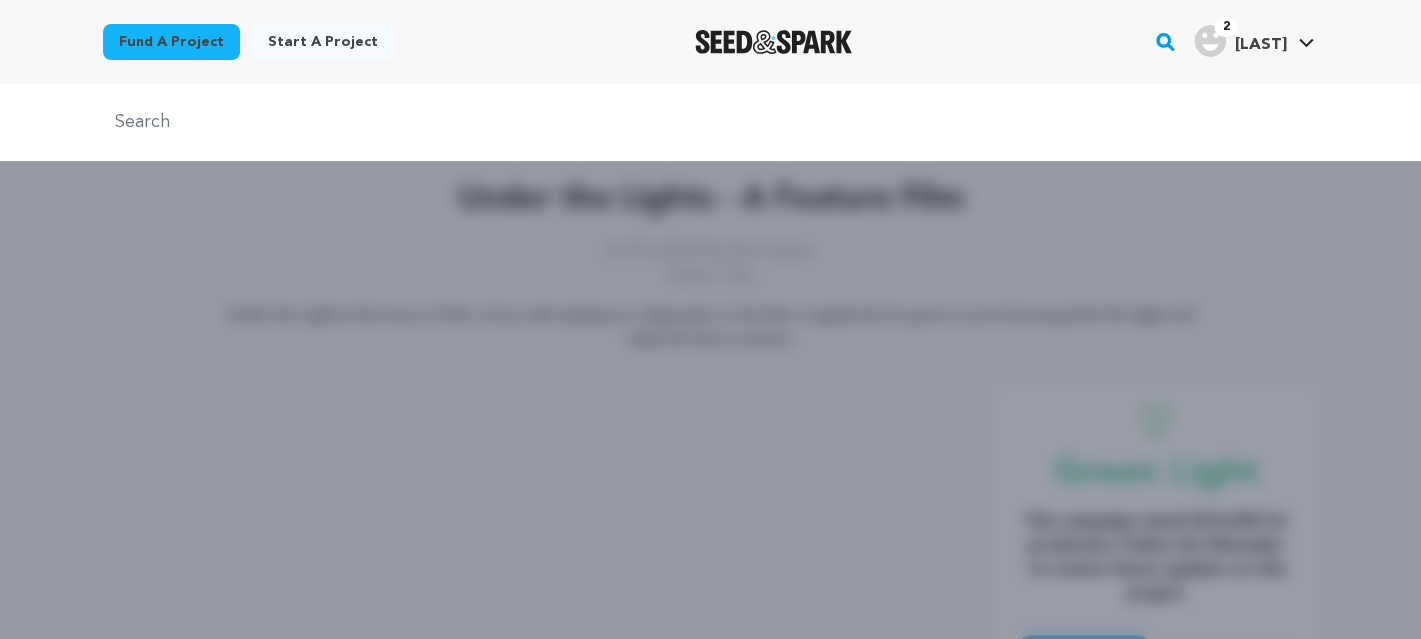 click on "Fund a project" at bounding box center (171, 42) 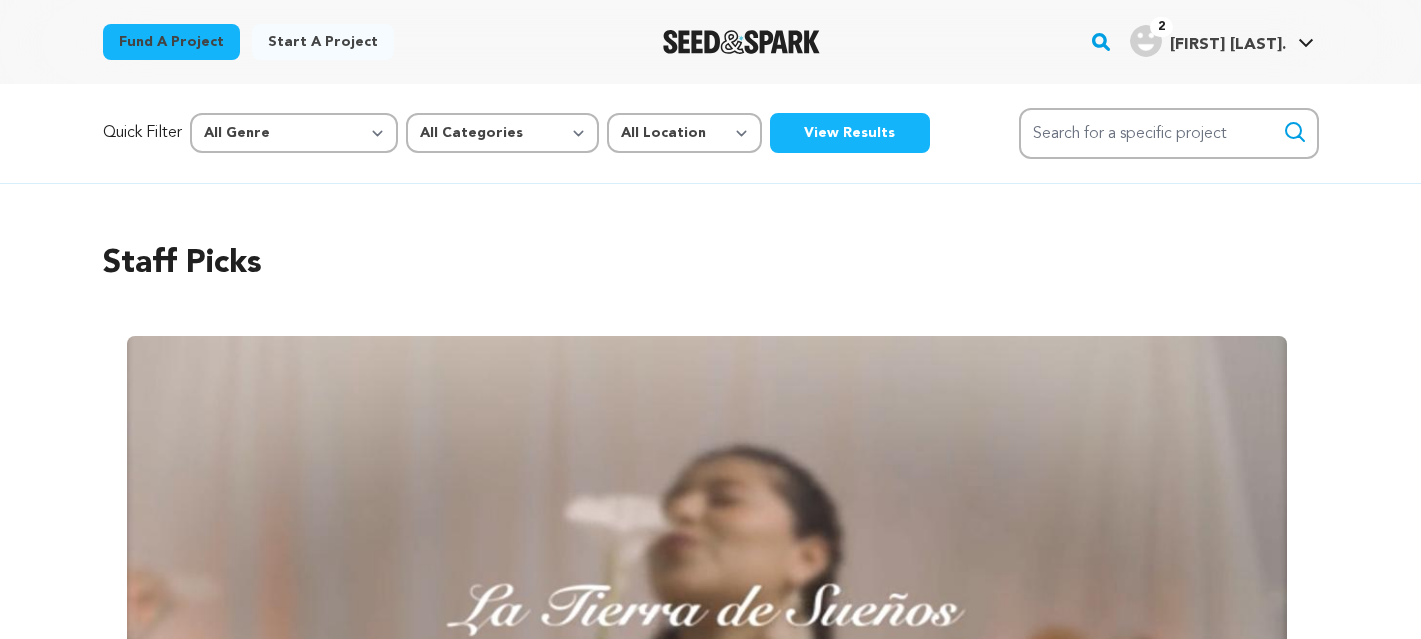 scroll, scrollTop: 0, scrollLeft: 0, axis: both 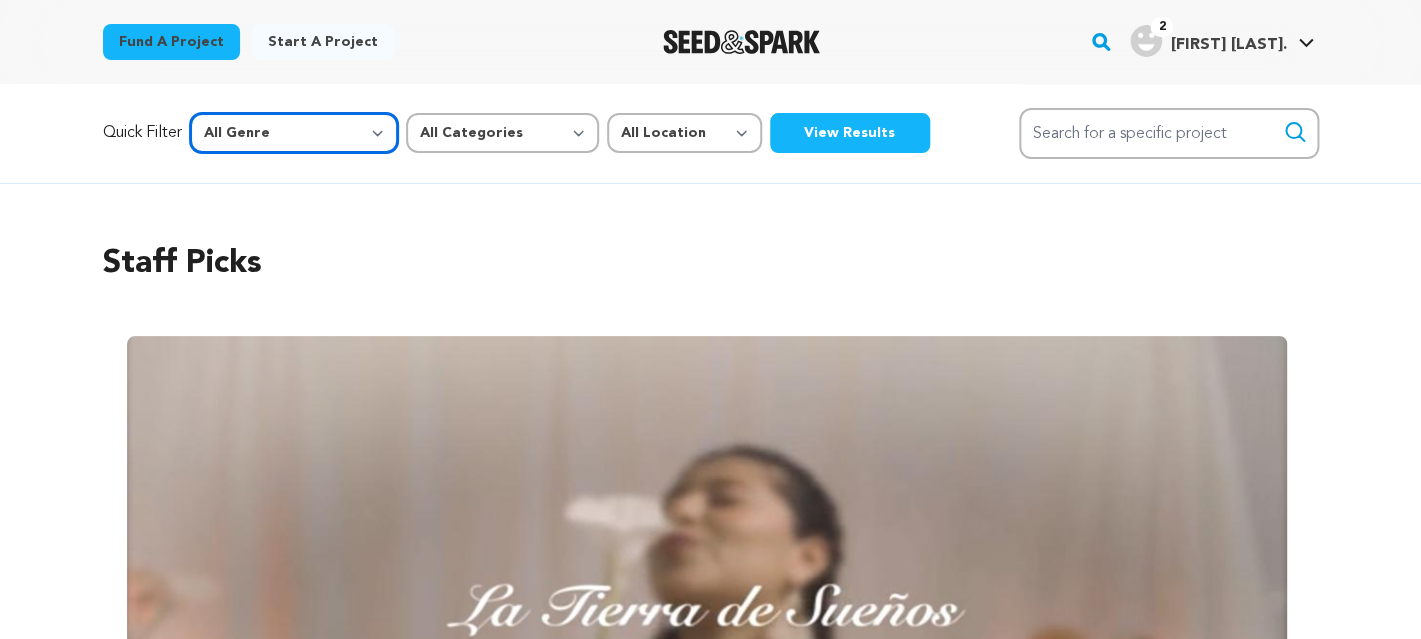 click on "All Genre
Action
Adventure
Afrobeat
Alternative
Ambient
Animation
Bebop
Big Band
Biography
Bluegrass
Blues
Classical
Comedy
Country
Crime
Disco
Documentary
Drama
Dubstep
Electronic/Dance
Emo
Experimental
Family
Fantasy
Film-Noir
Film-related Business
Filmmaker Resource
Folk
Foreign Film
Funk
Game-Show
Garage Grime" at bounding box center [294, 133] 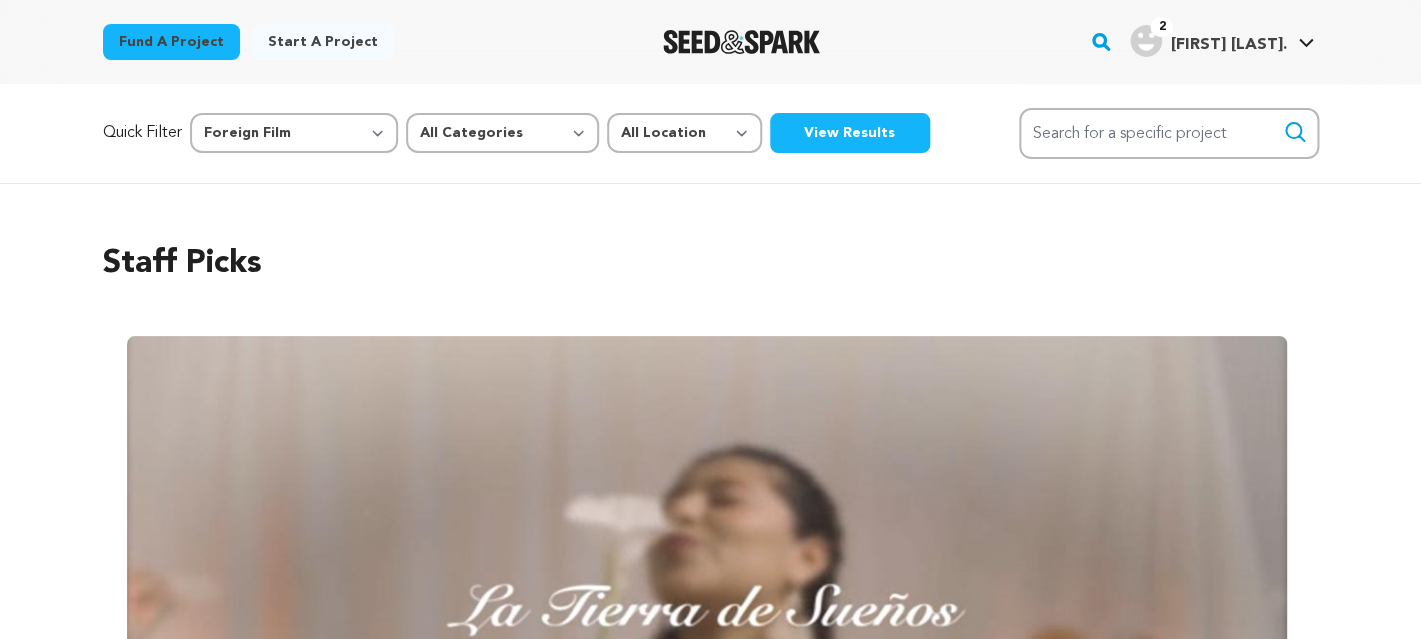 click on "View Results" at bounding box center [850, 133] 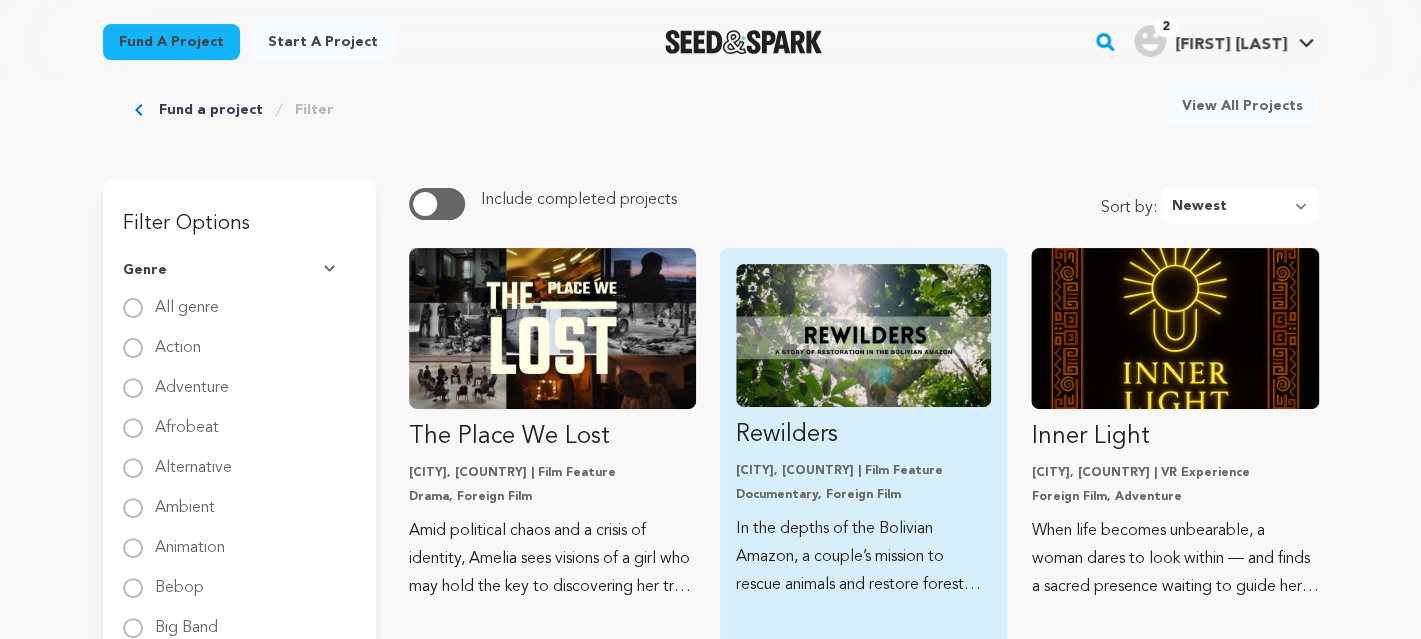 scroll, scrollTop: 11, scrollLeft: 0, axis: vertical 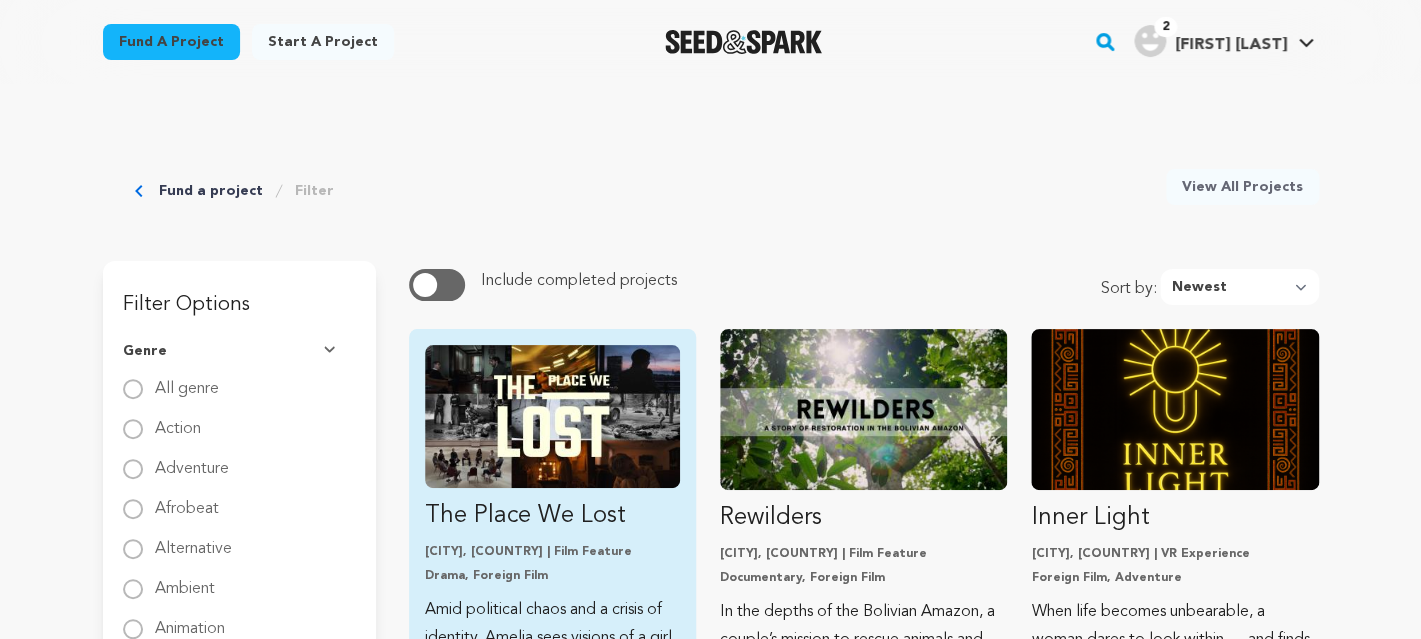 click at bounding box center (552, 416) 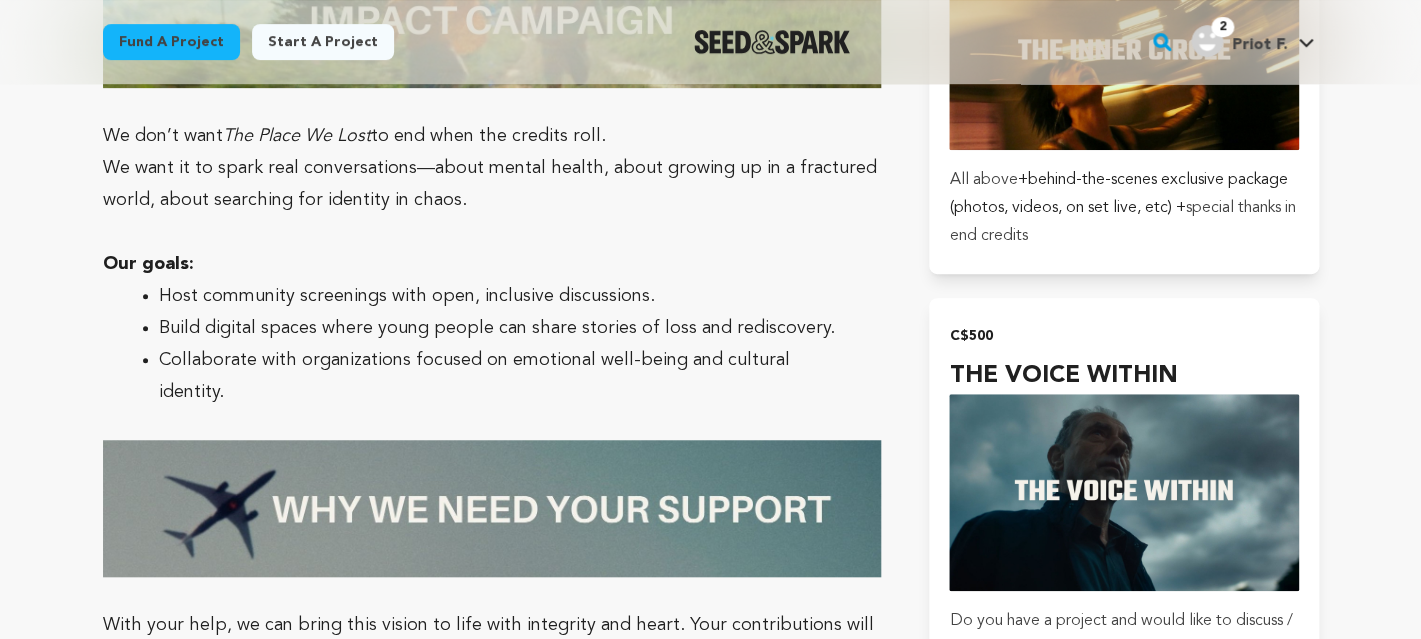 scroll, scrollTop: 3162, scrollLeft: 0, axis: vertical 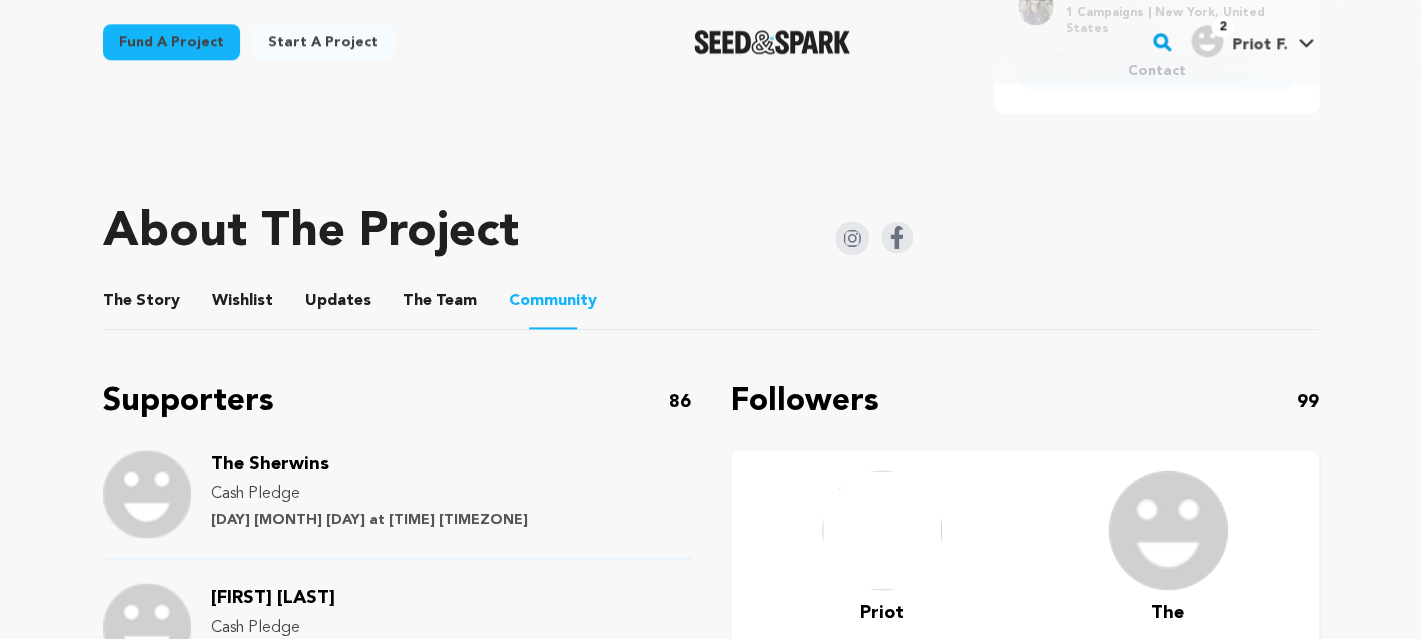 click on "The Story" at bounding box center [141, 305] 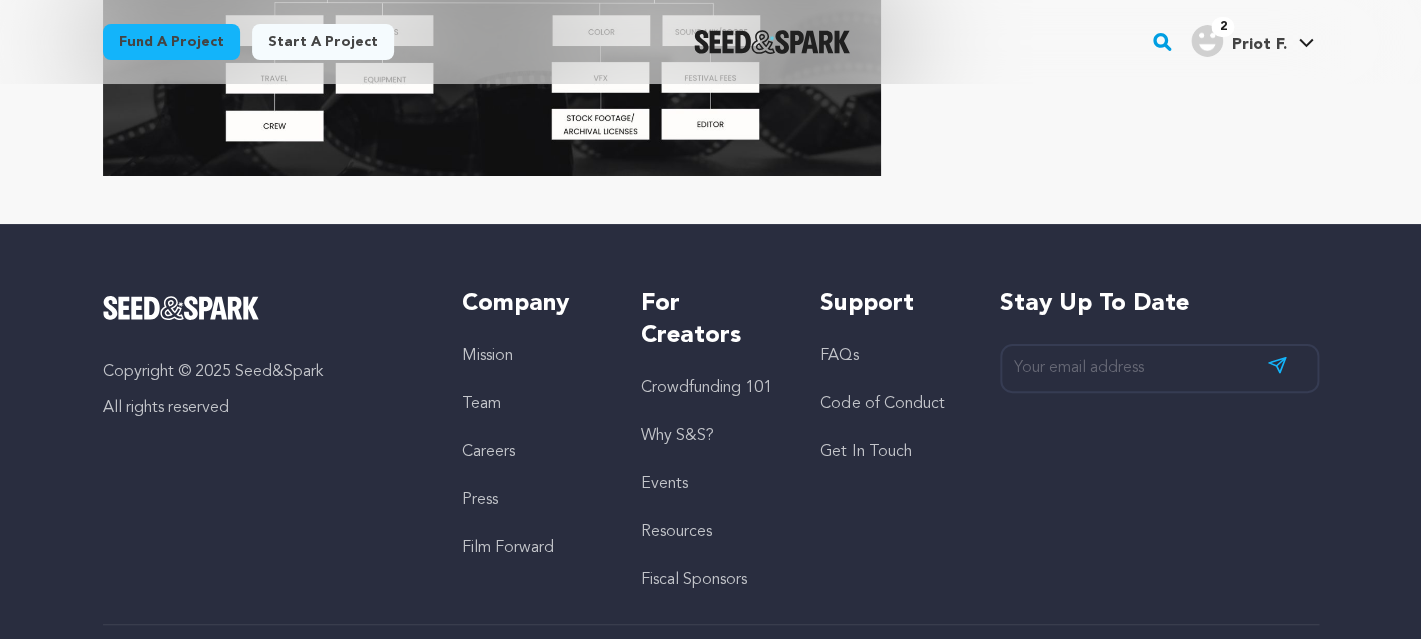 scroll, scrollTop: 5727, scrollLeft: 0, axis: vertical 